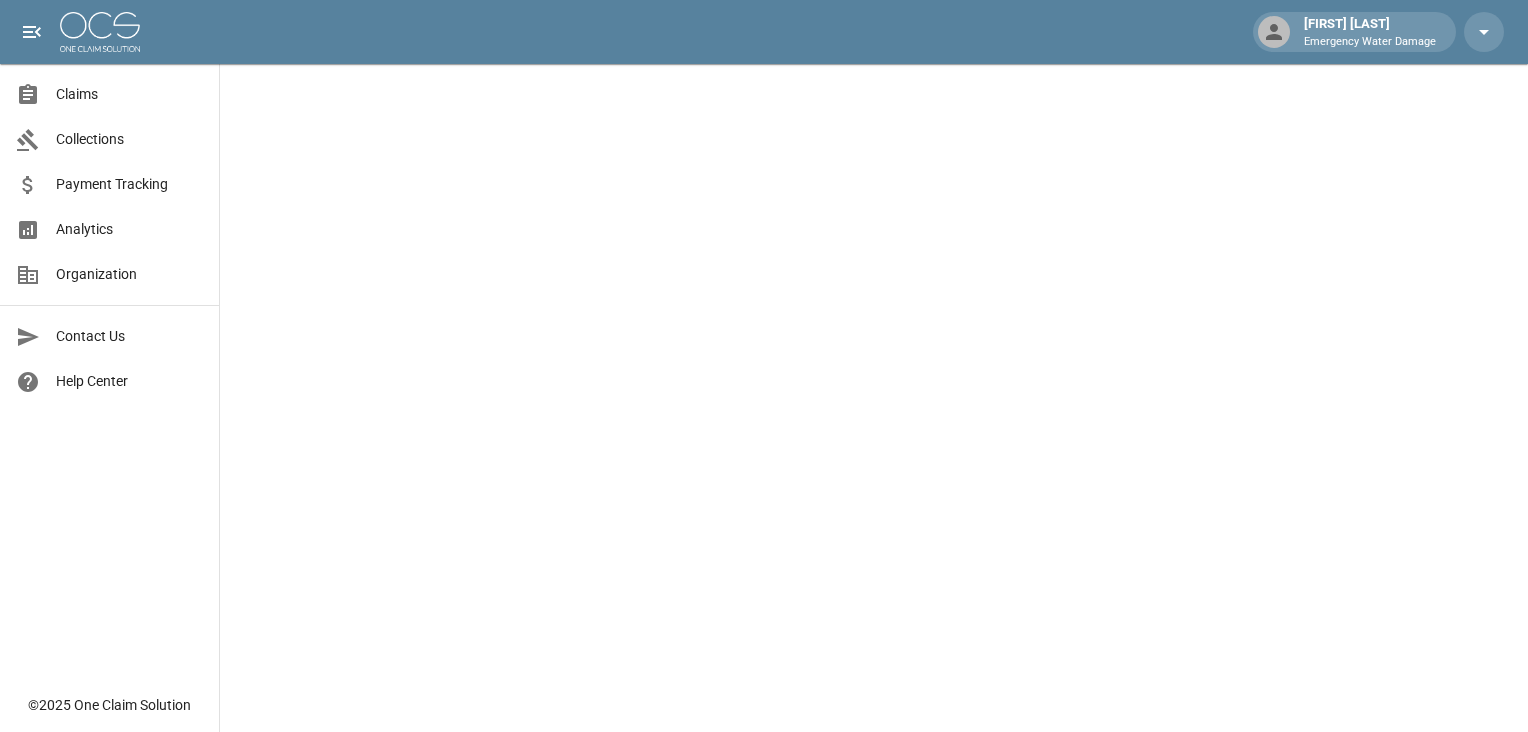 scroll, scrollTop: 0, scrollLeft: 0, axis: both 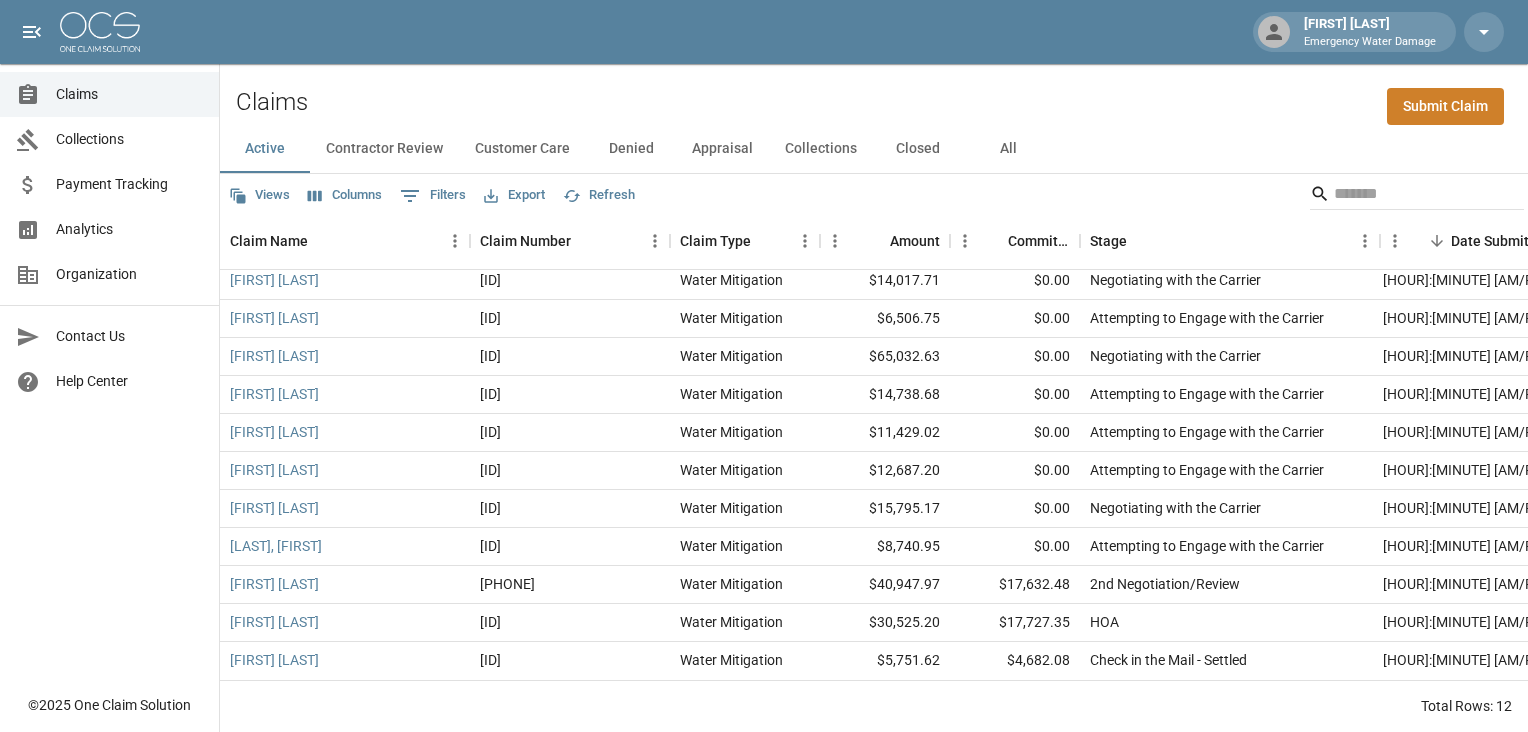 click on "Contractor Review" at bounding box center (384, 149) 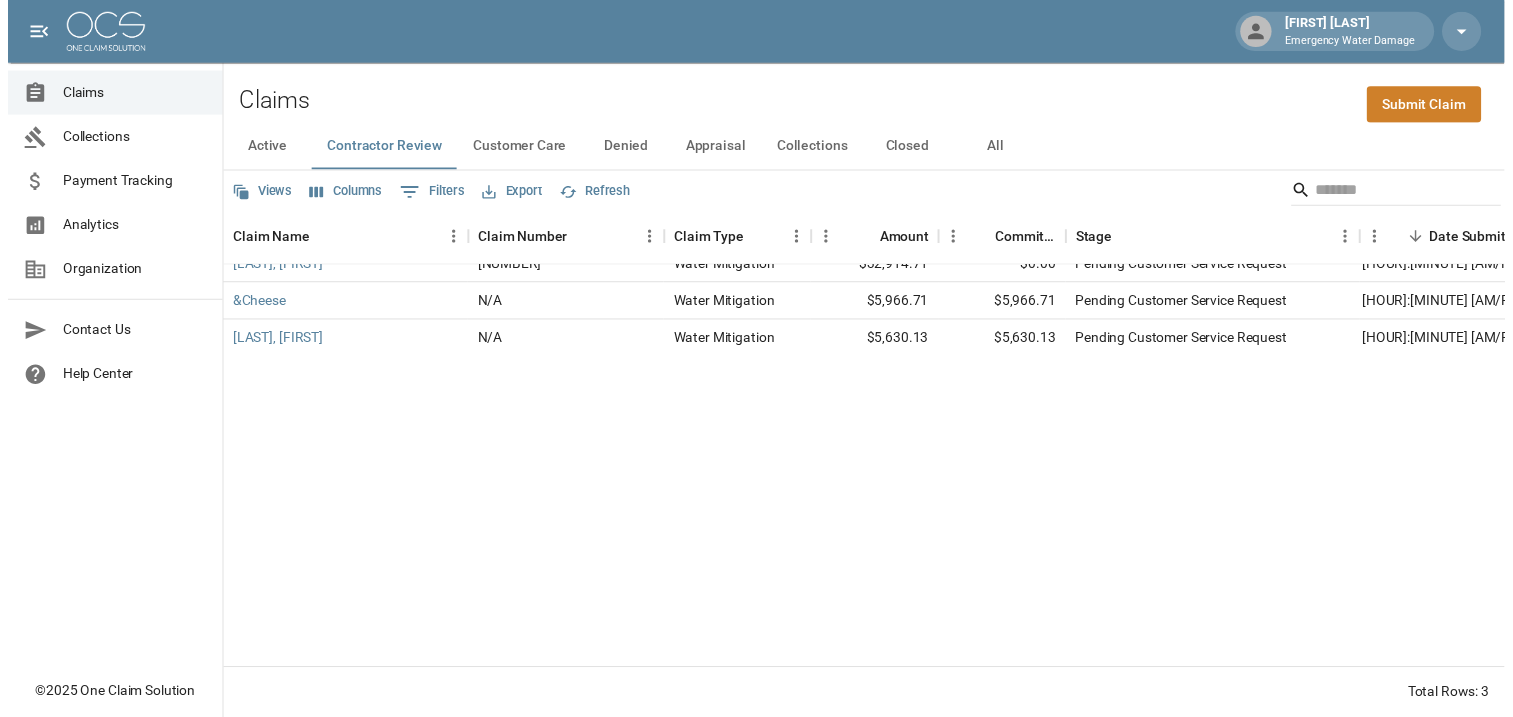 scroll, scrollTop: 0, scrollLeft: 0, axis: both 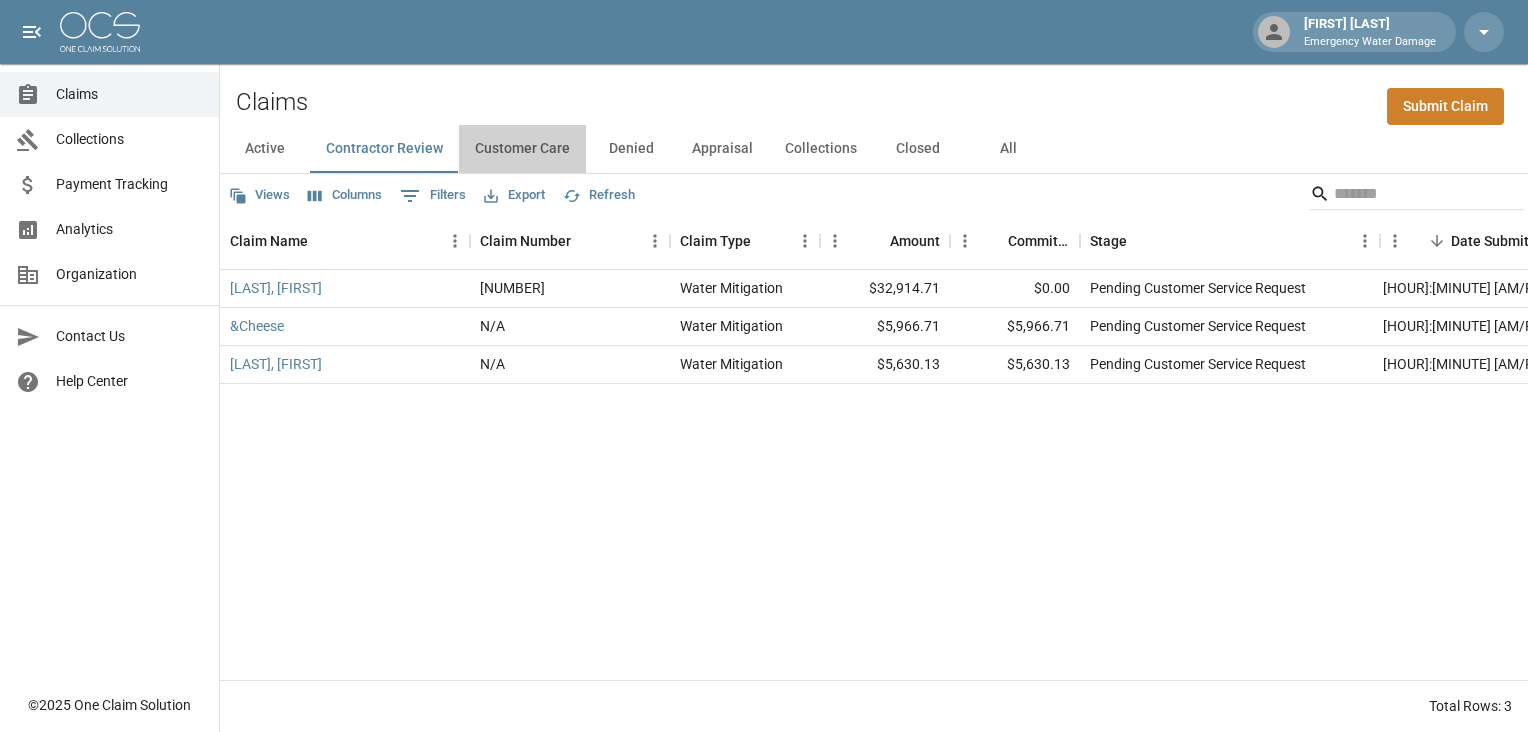 click on "Customer Care" at bounding box center (522, 149) 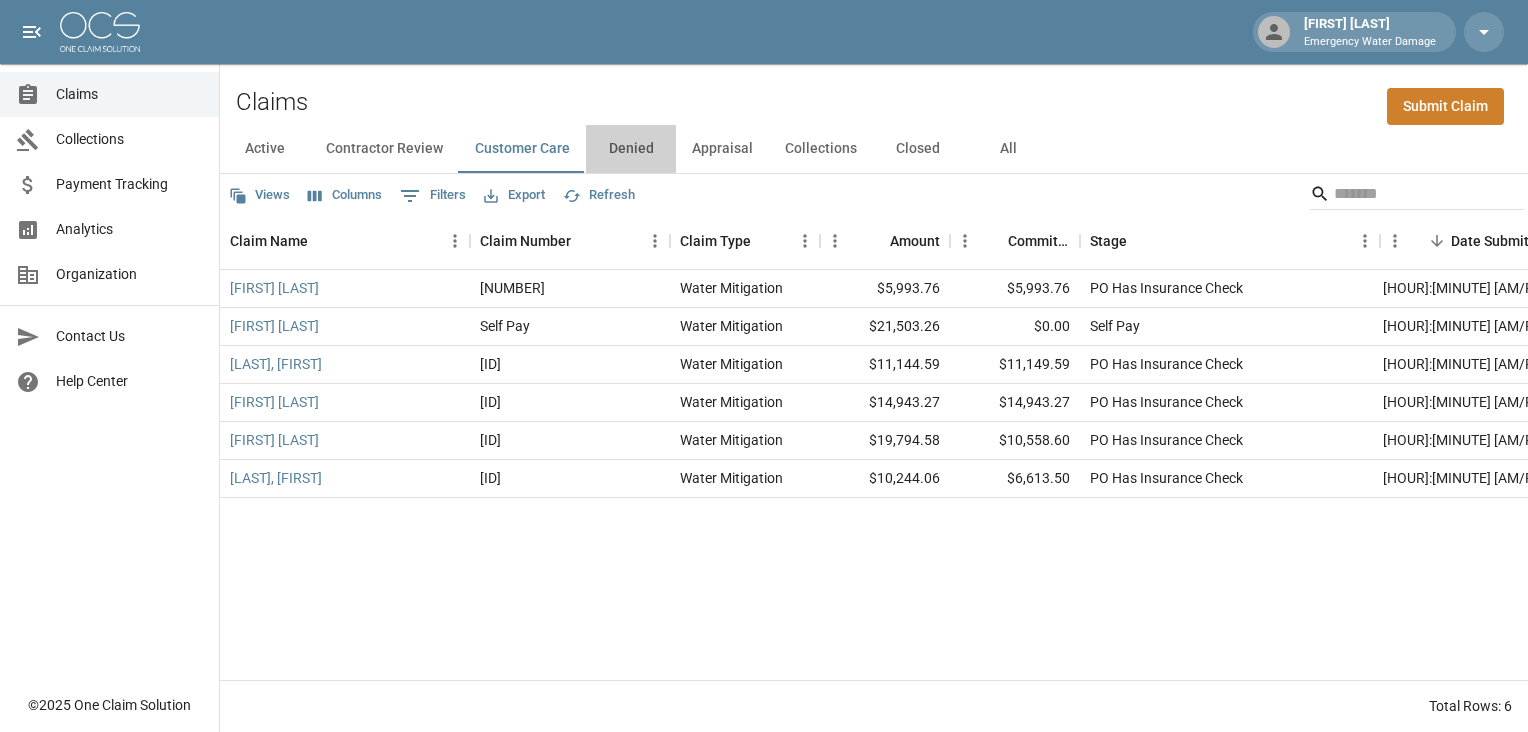 click on "Denied" at bounding box center (631, 149) 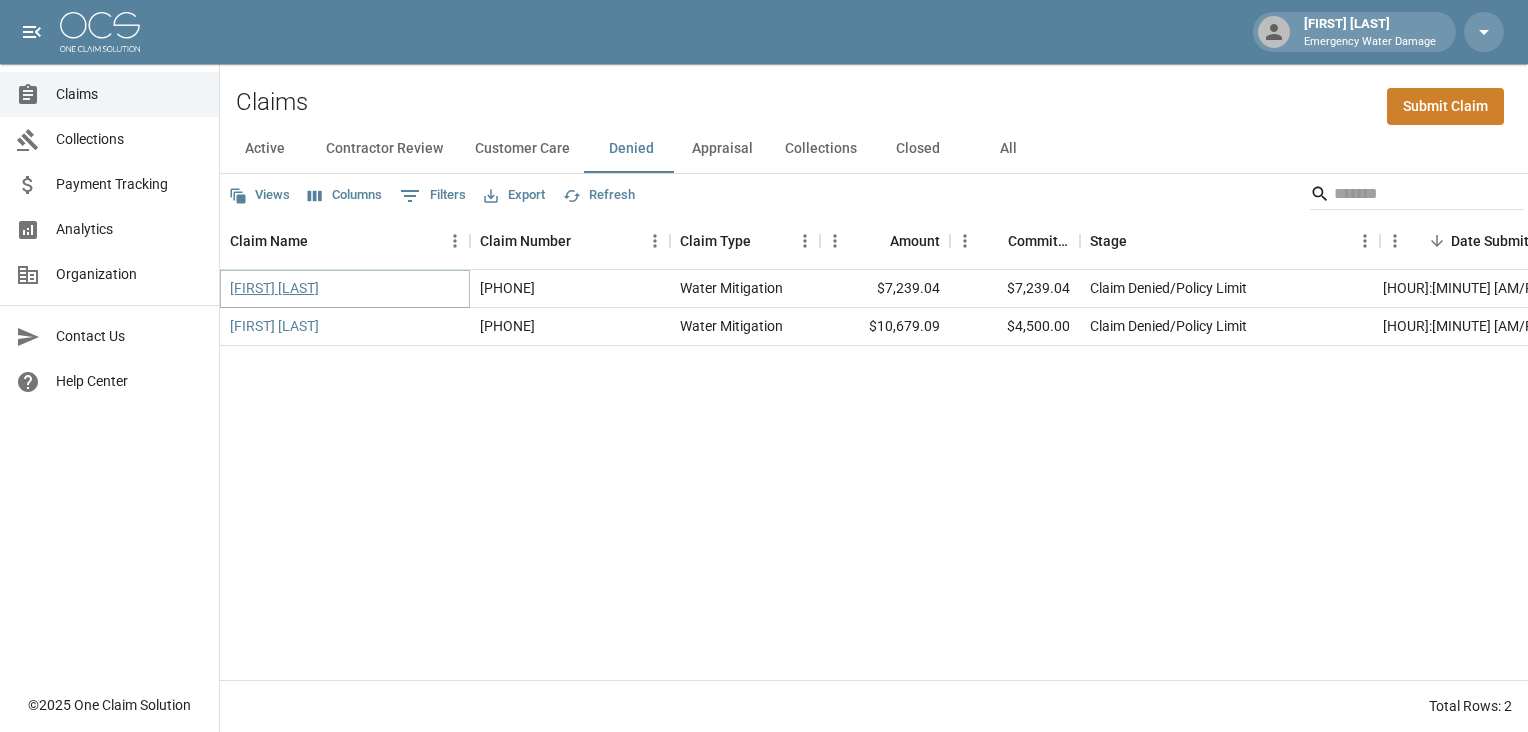 click on "[FIRST] [LAST]" at bounding box center [274, 288] 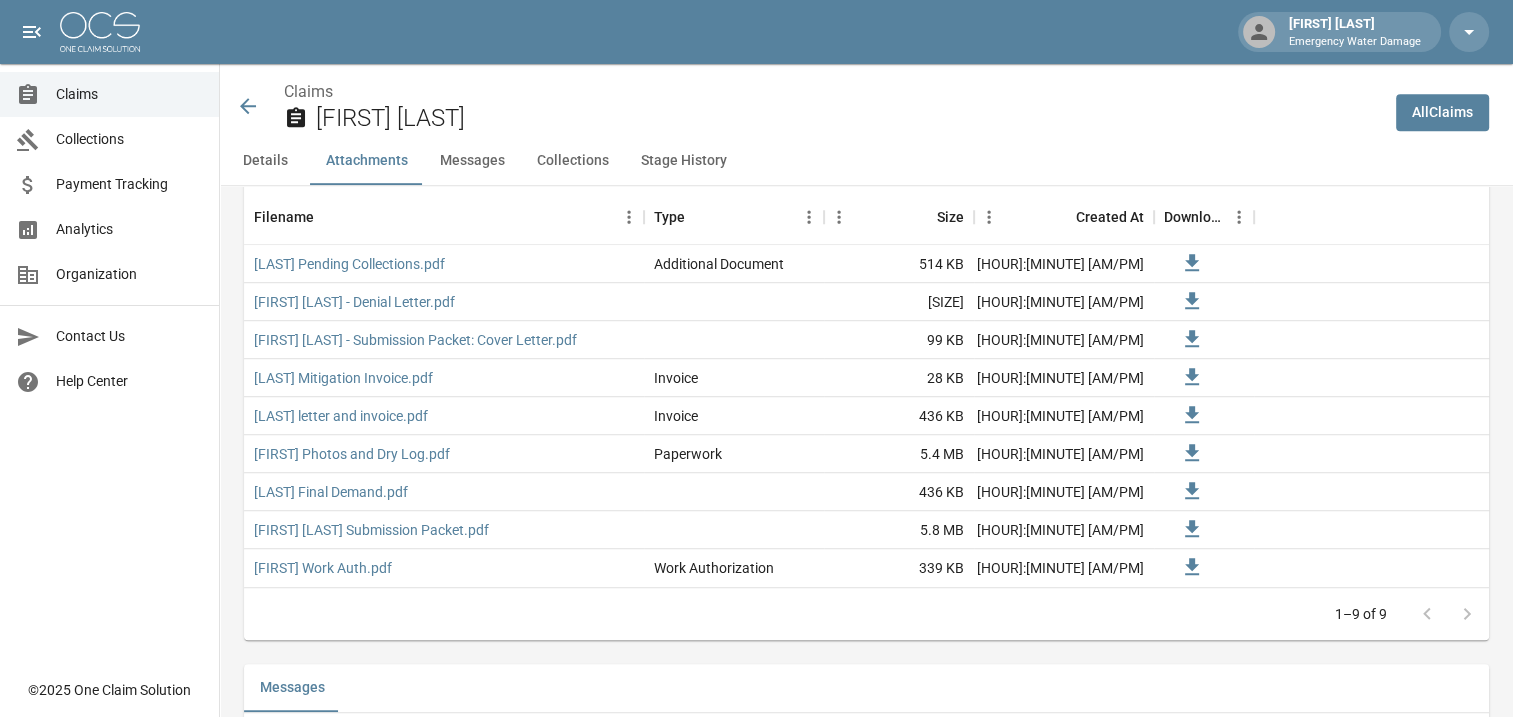 scroll, scrollTop: 1268, scrollLeft: 0, axis: vertical 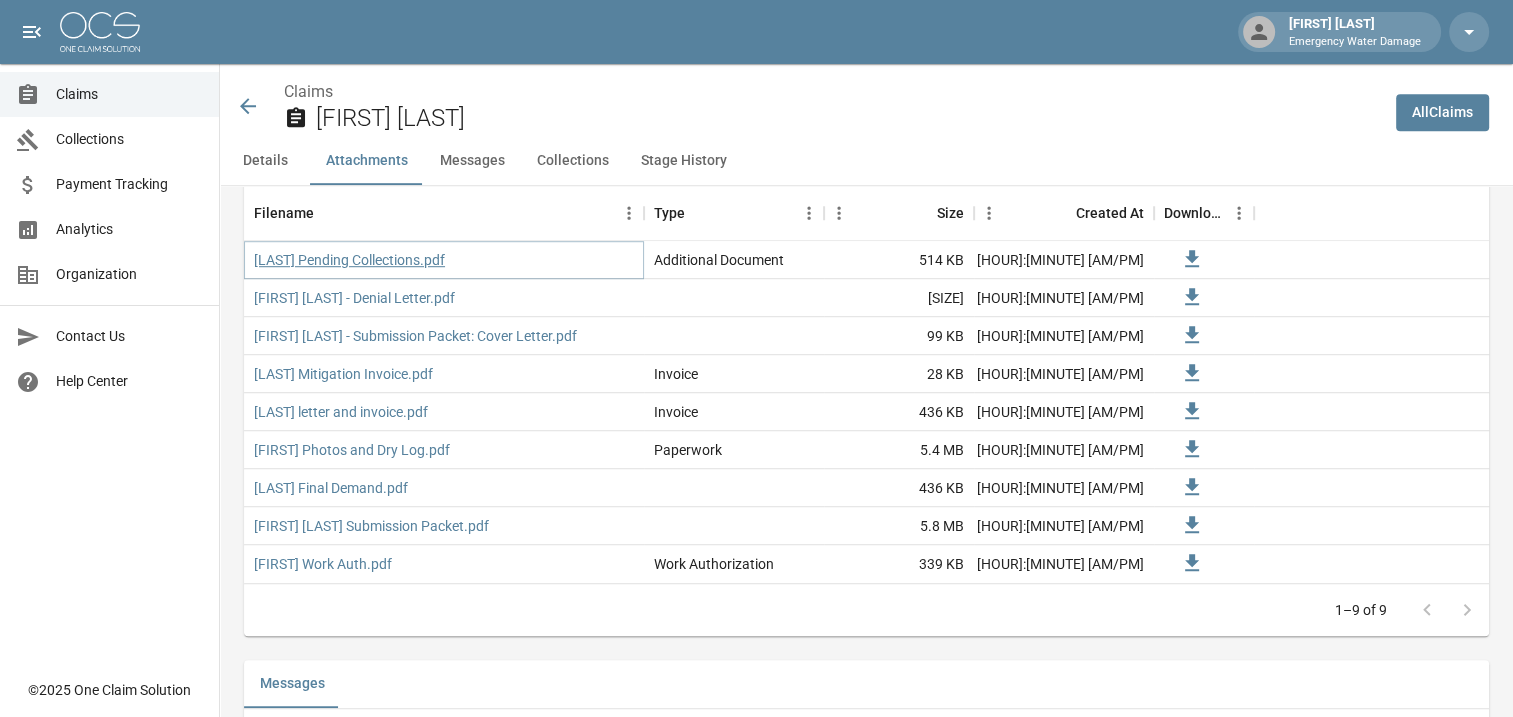 click on "[LAST] Pending Collections.pdf" at bounding box center (349, 260) 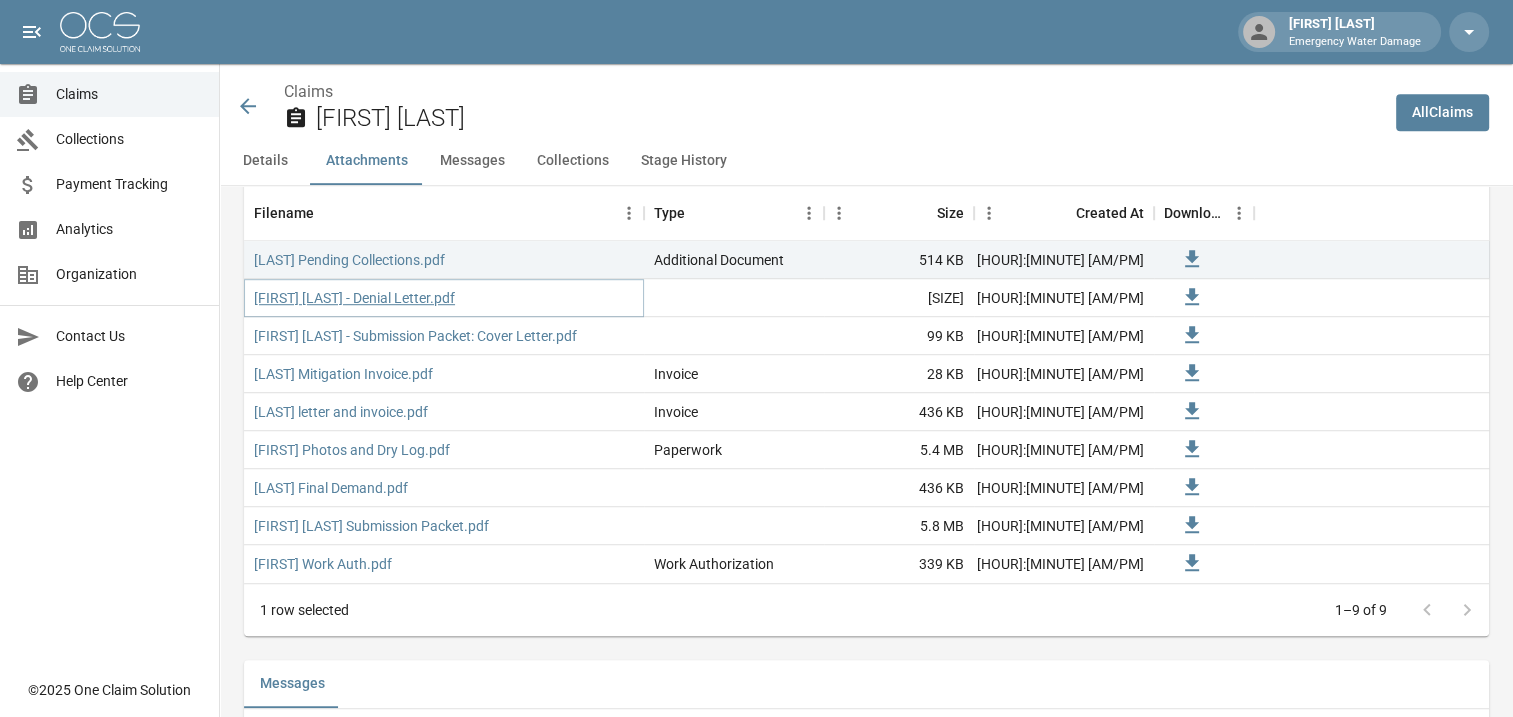 click on "[FIRST] [LAST] - Denial Letter.pdf" at bounding box center (354, 298) 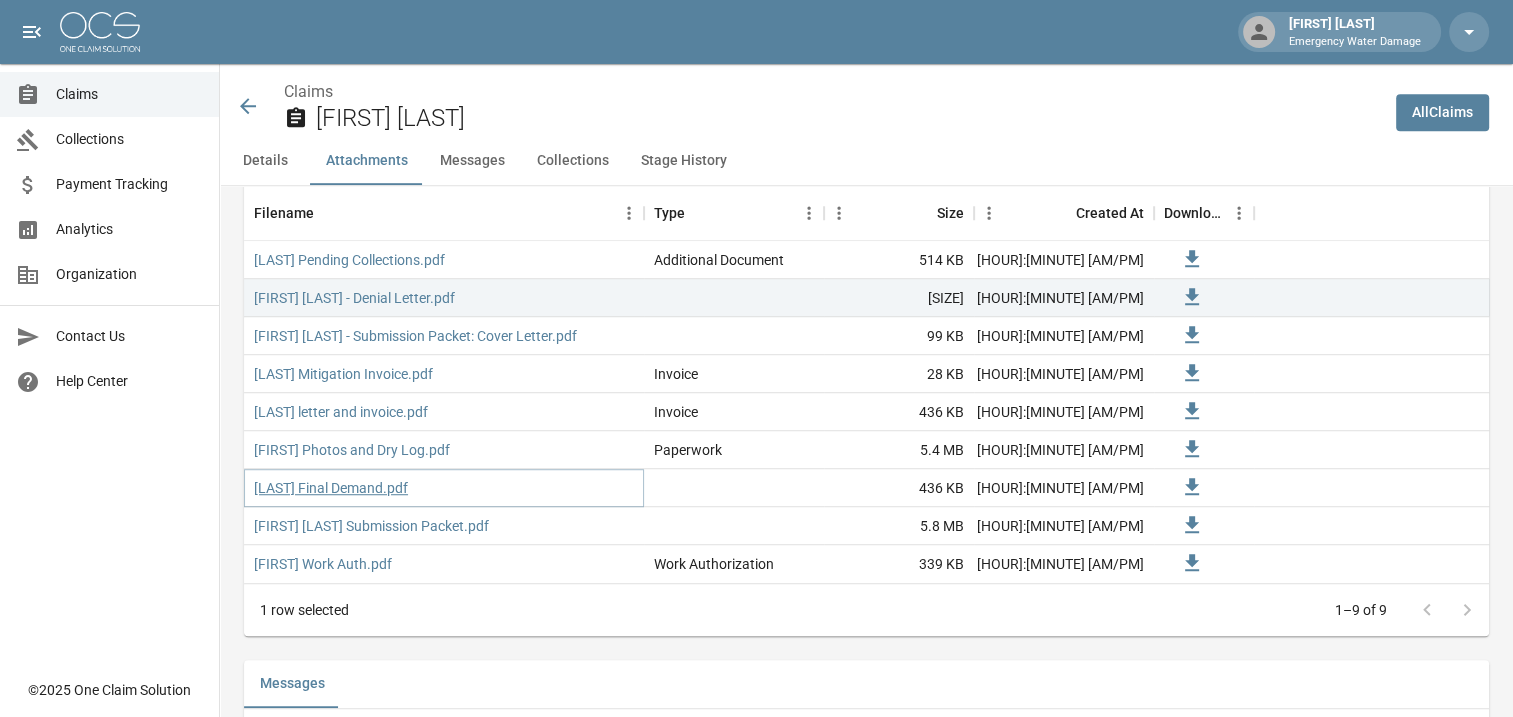click on "[LAST] Final Demand.pdf" at bounding box center (331, 488) 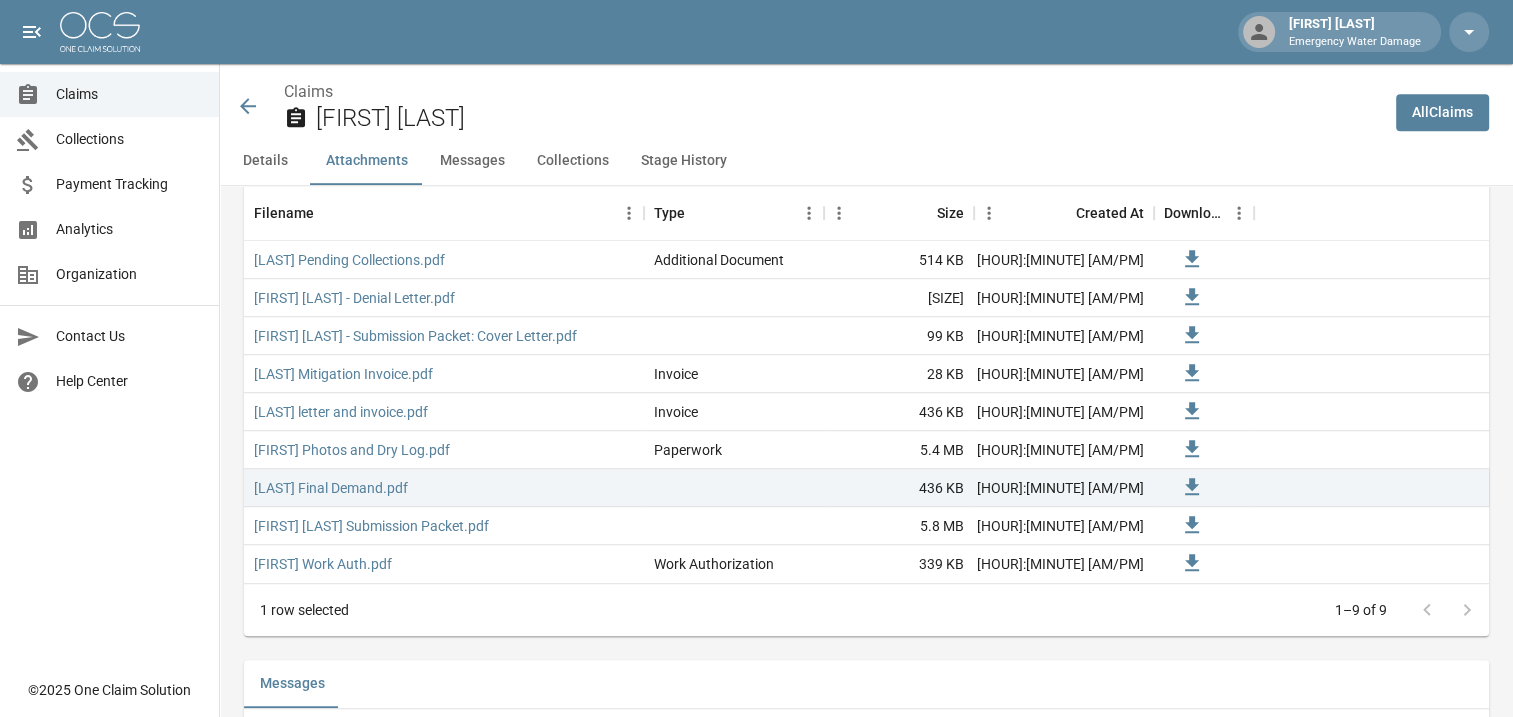 click 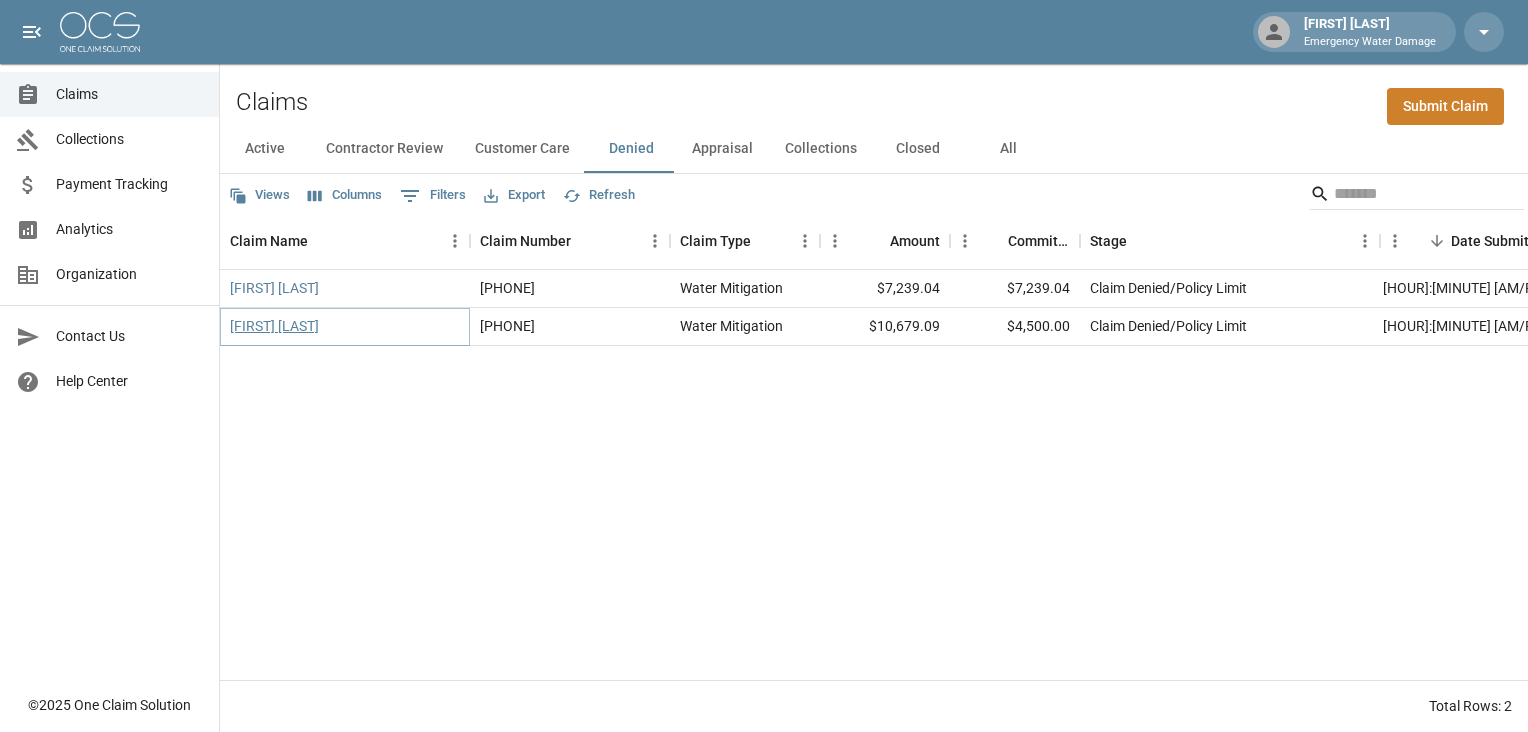 click on "[FIRST] [LAST]" at bounding box center (274, 326) 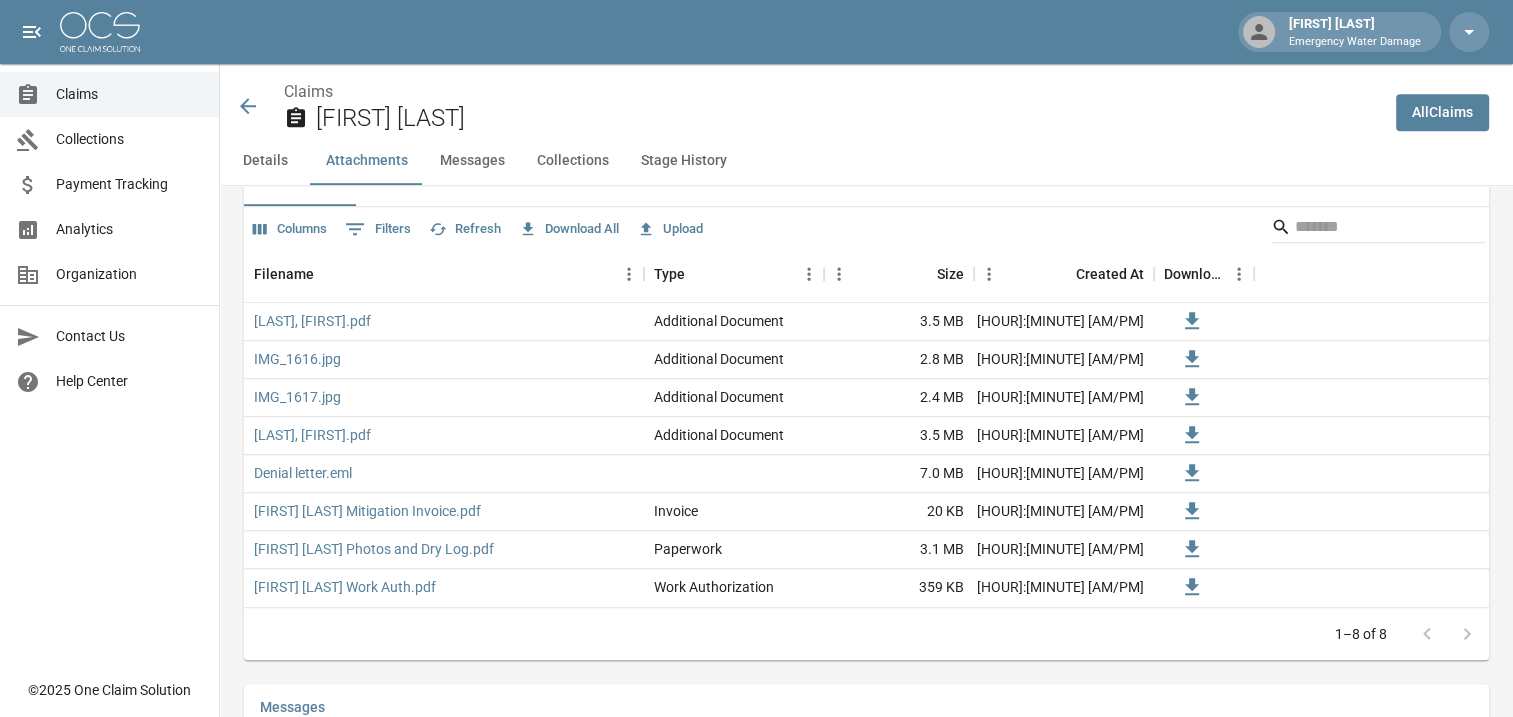 scroll, scrollTop: 1194, scrollLeft: 0, axis: vertical 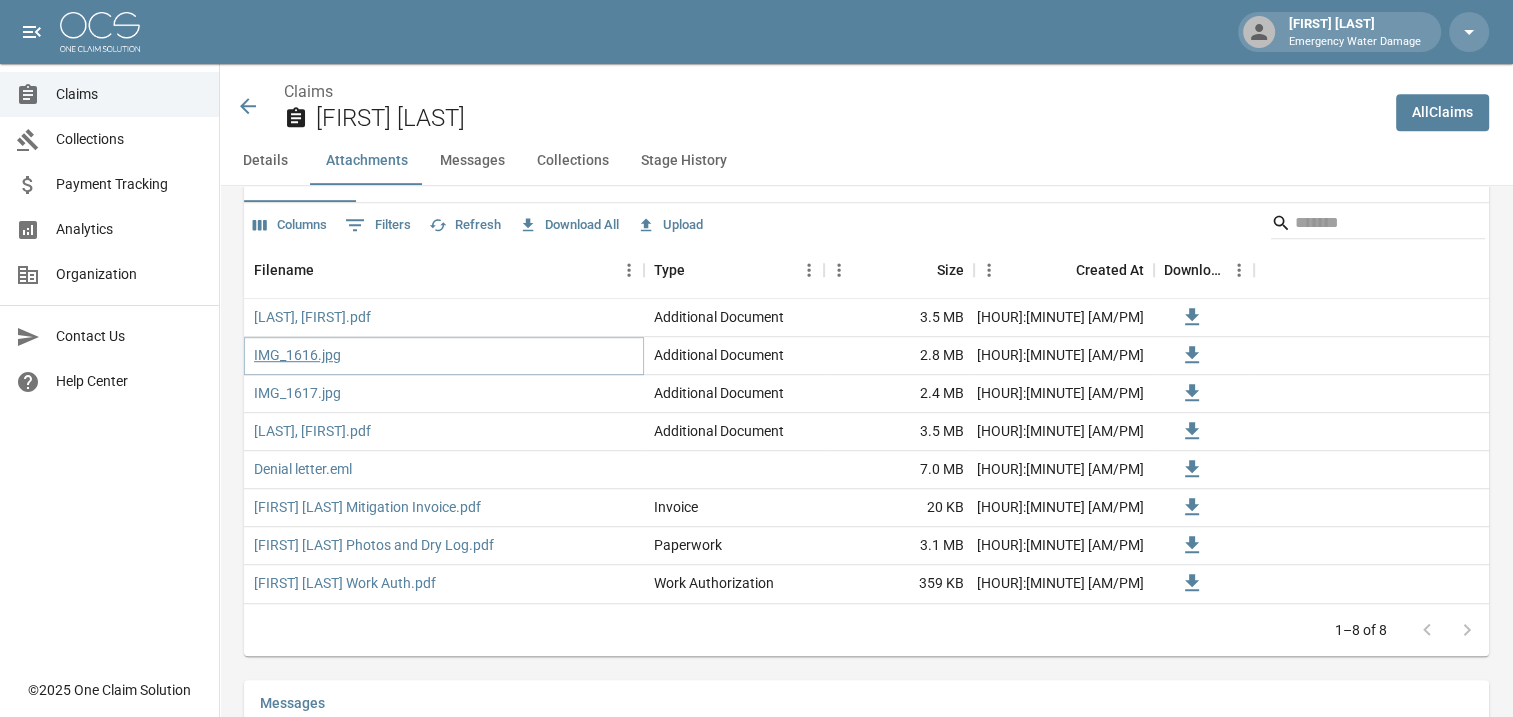 click on "IMG_1616.jpg" at bounding box center [297, 355] 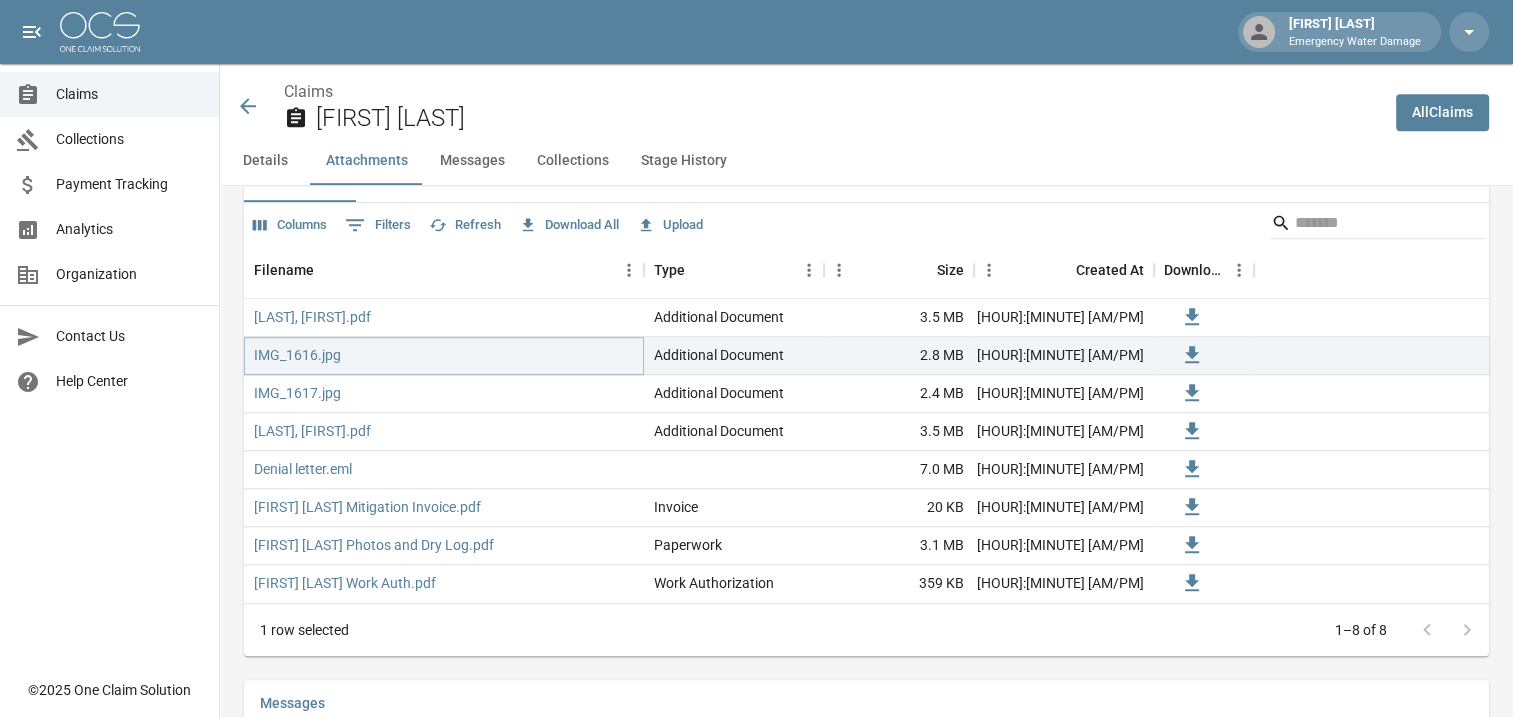 scroll, scrollTop: 0, scrollLeft: 0, axis: both 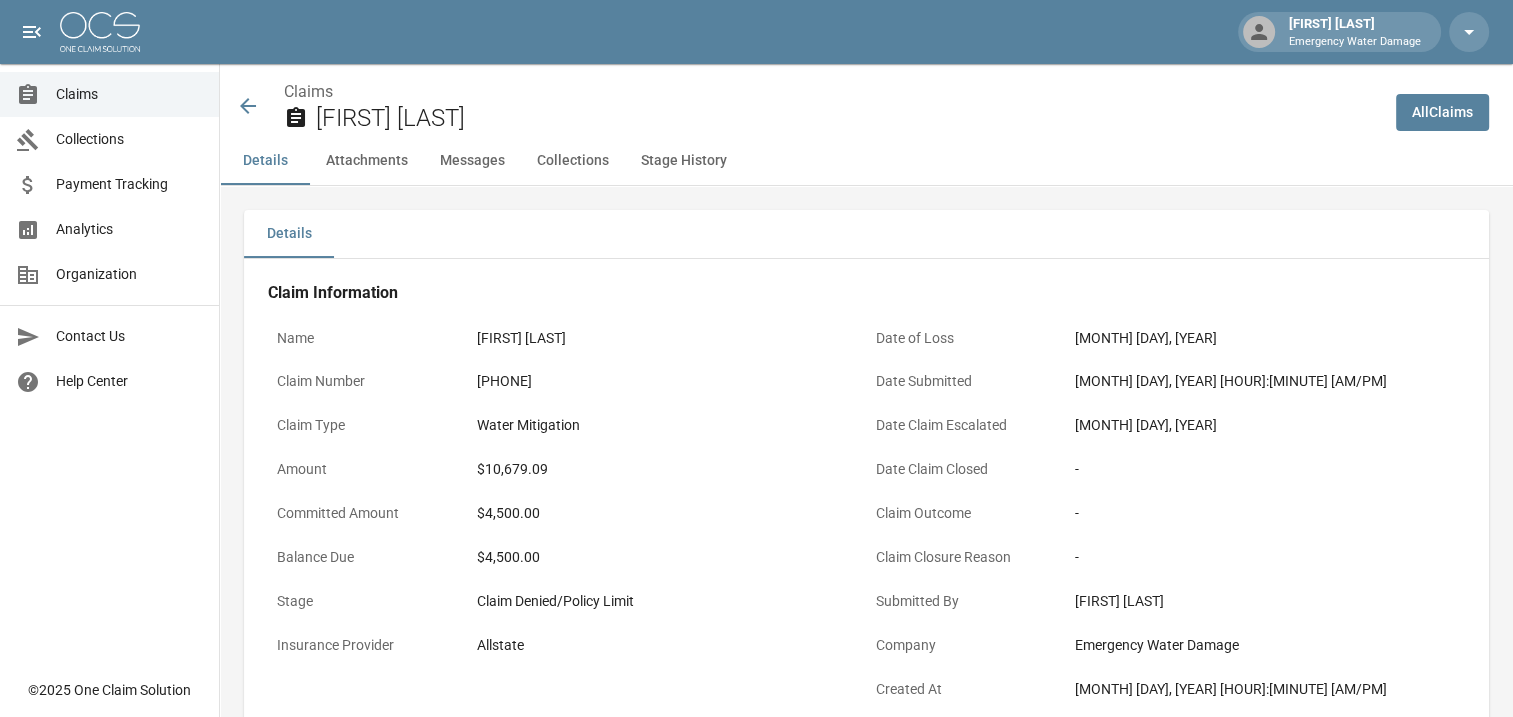 click 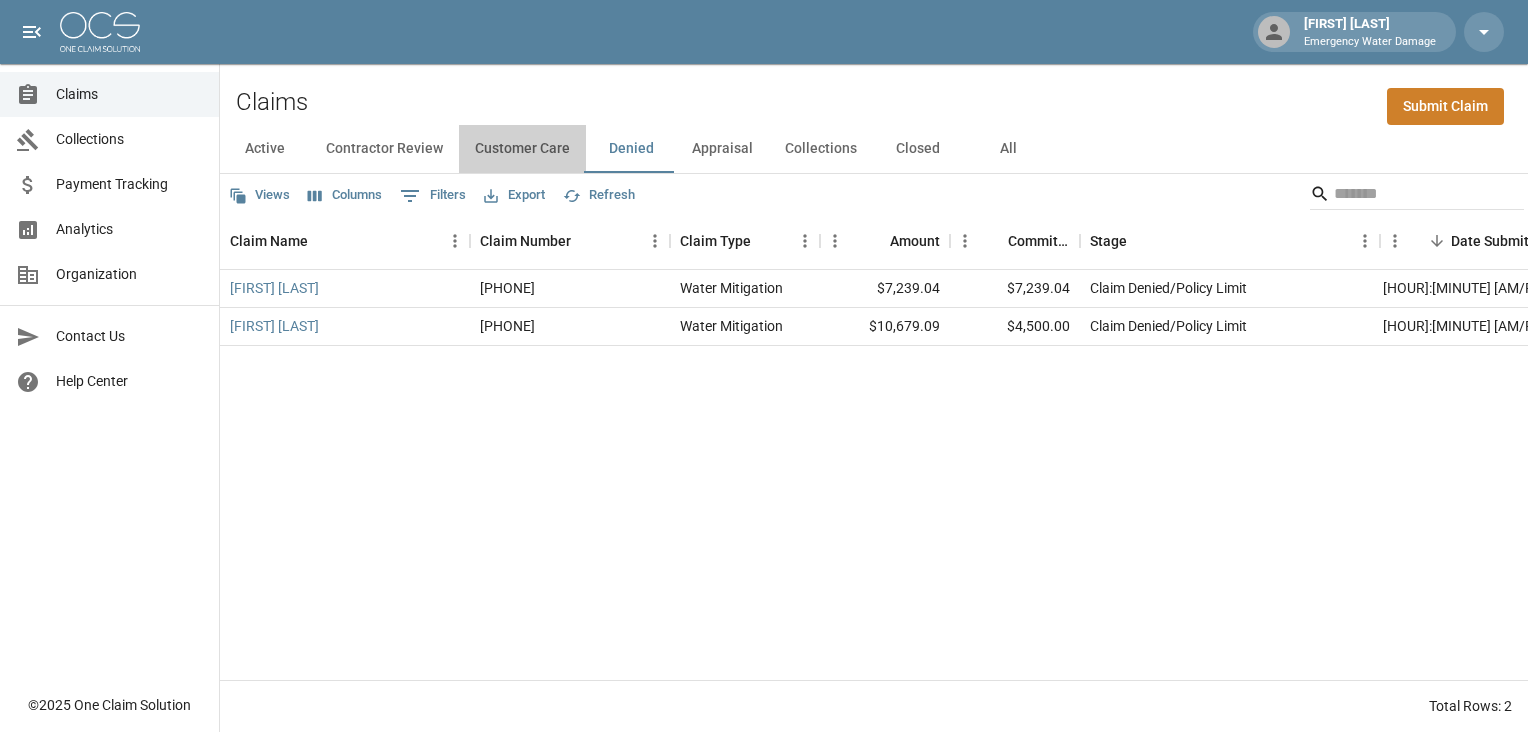 click on "Customer Care" at bounding box center (522, 149) 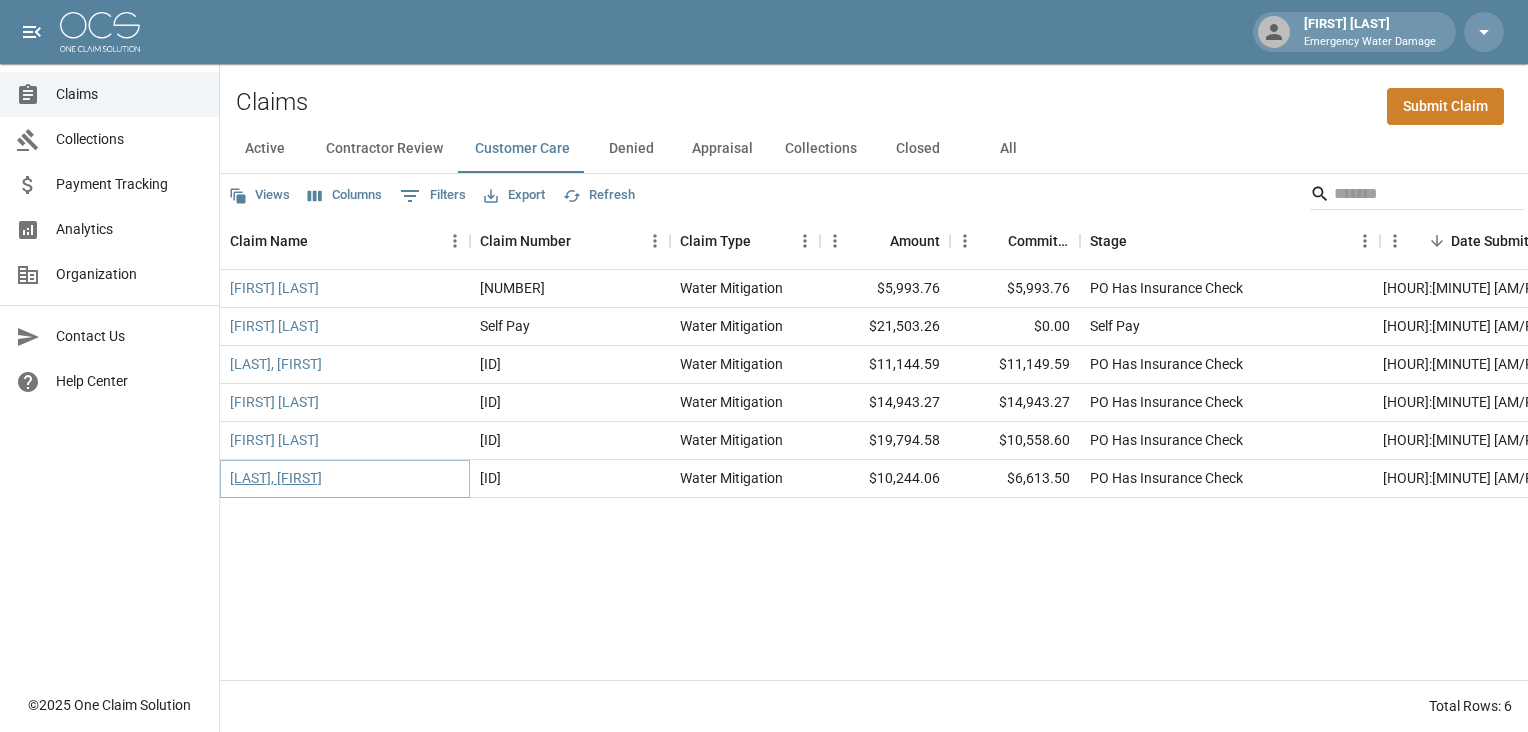 click on "[LAST], [FIRST]" at bounding box center [276, 478] 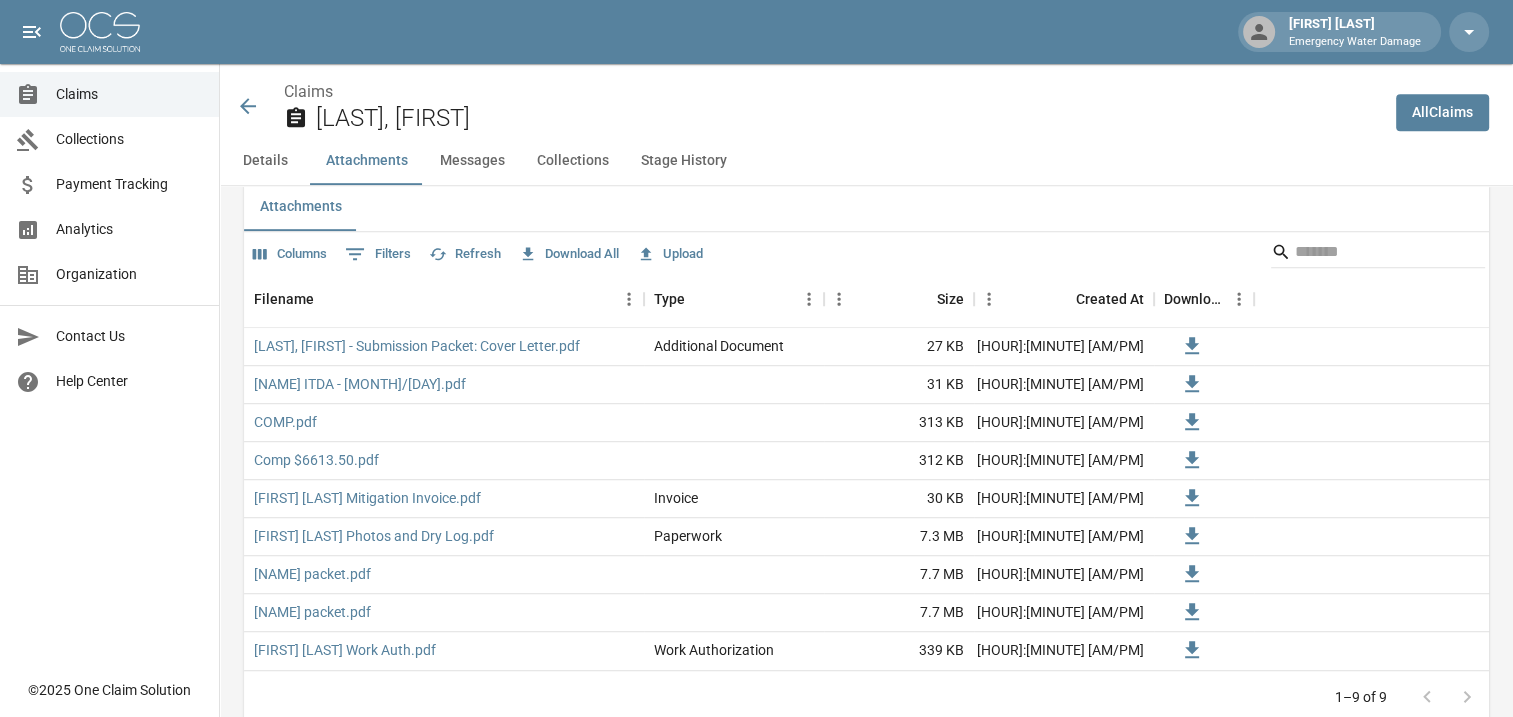 scroll, scrollTop: 1169, scrollLeft: 0, axis: vertical 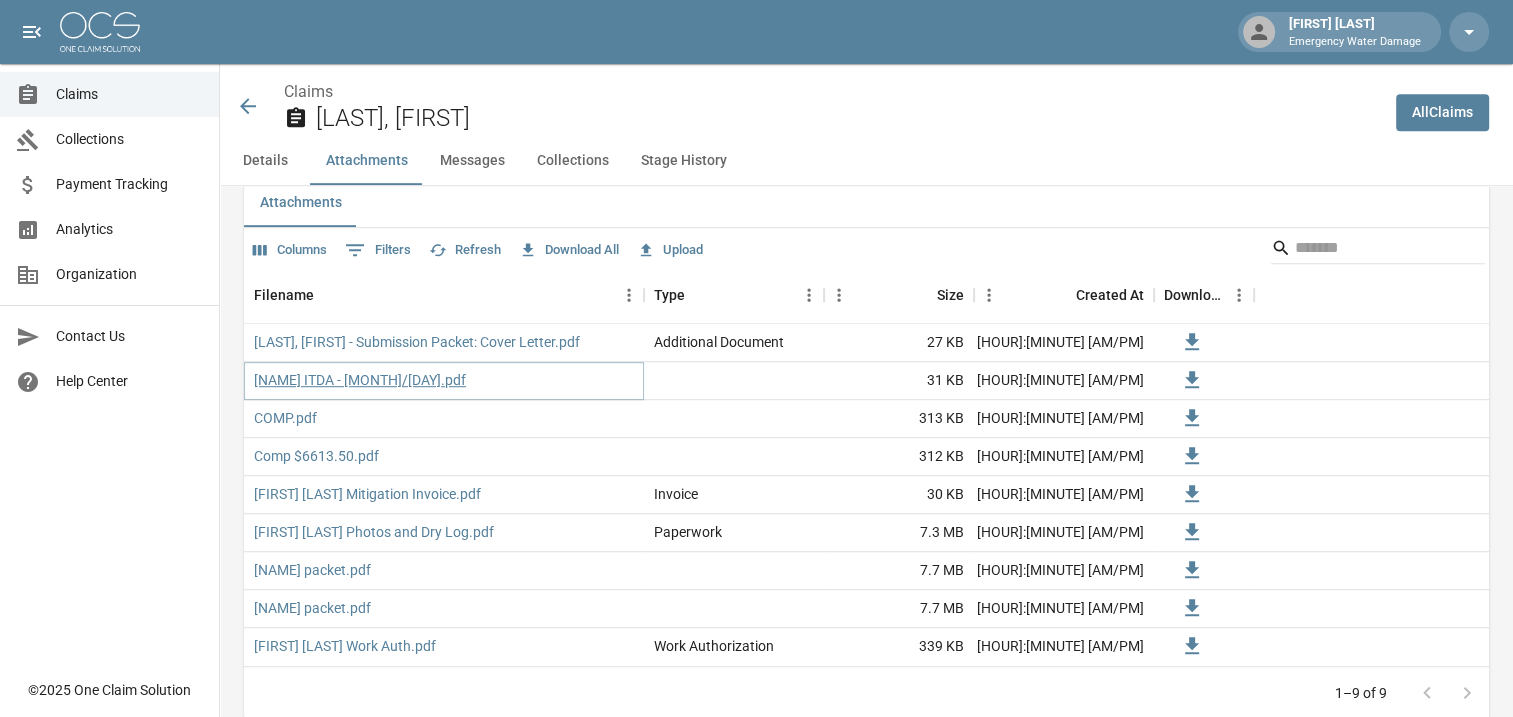 click on "[NAME] ITDA - [MONTH]/[DAY].pdf" at bounding box center [360, 380] 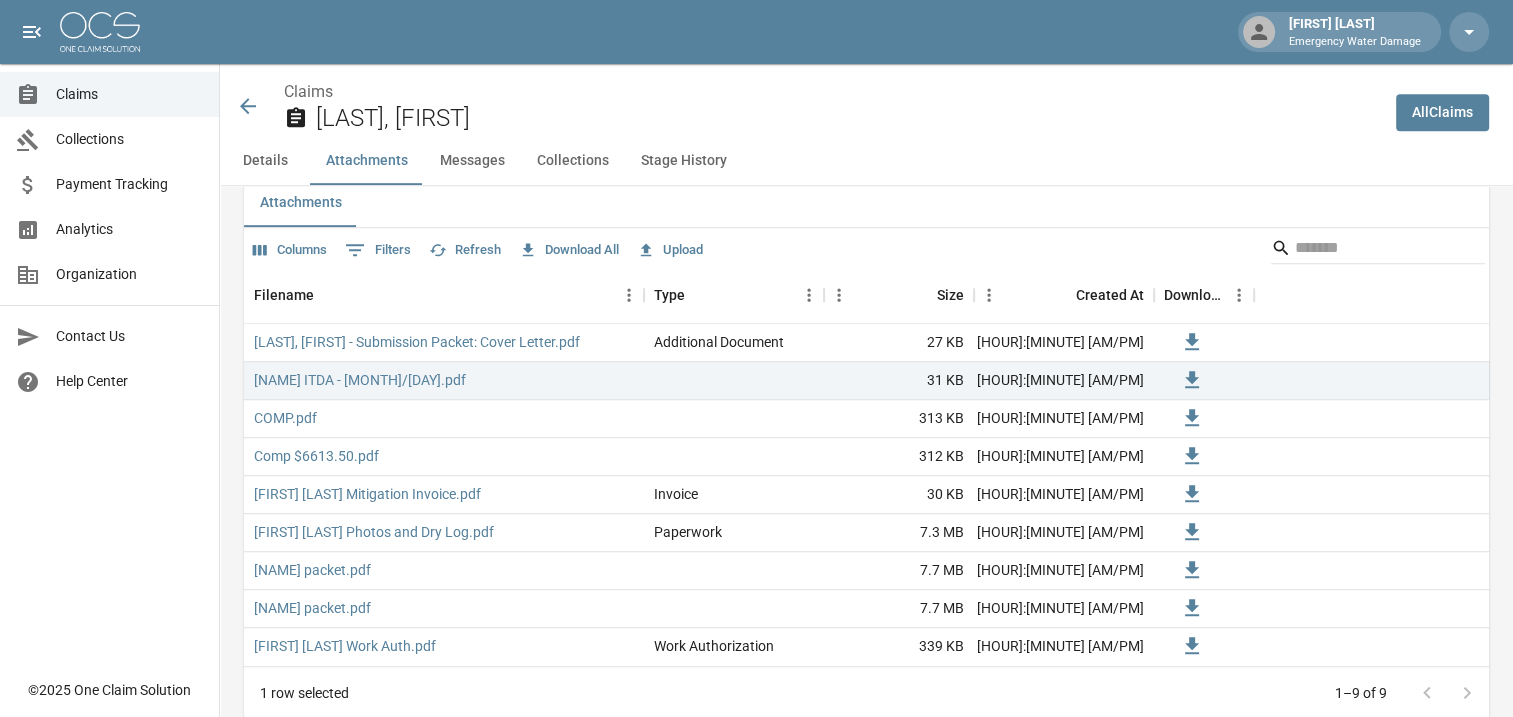 click on "Claims [LAST], [FIRST]" at bounding box center (808, 106) 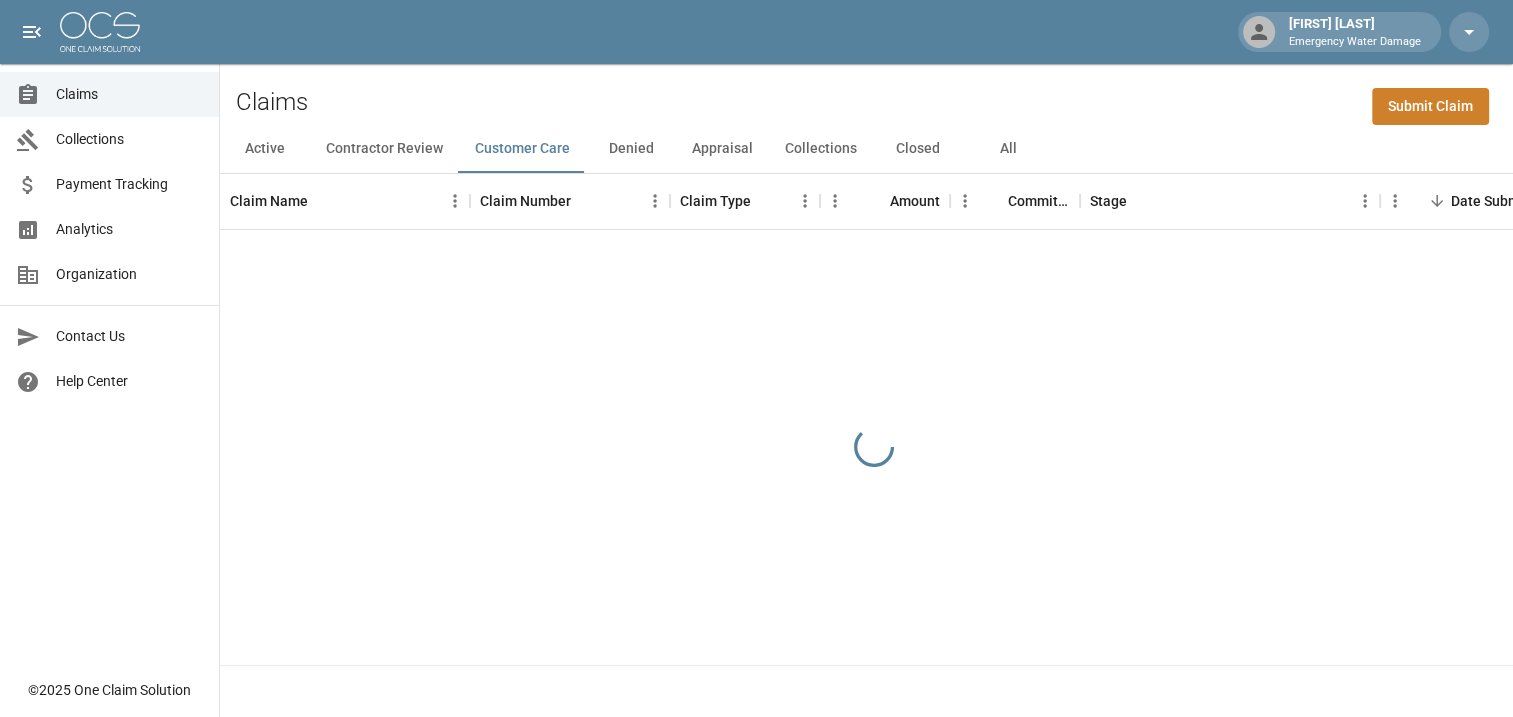 scroll, scrollTop: 0, scrollLeft: 0, axis: both 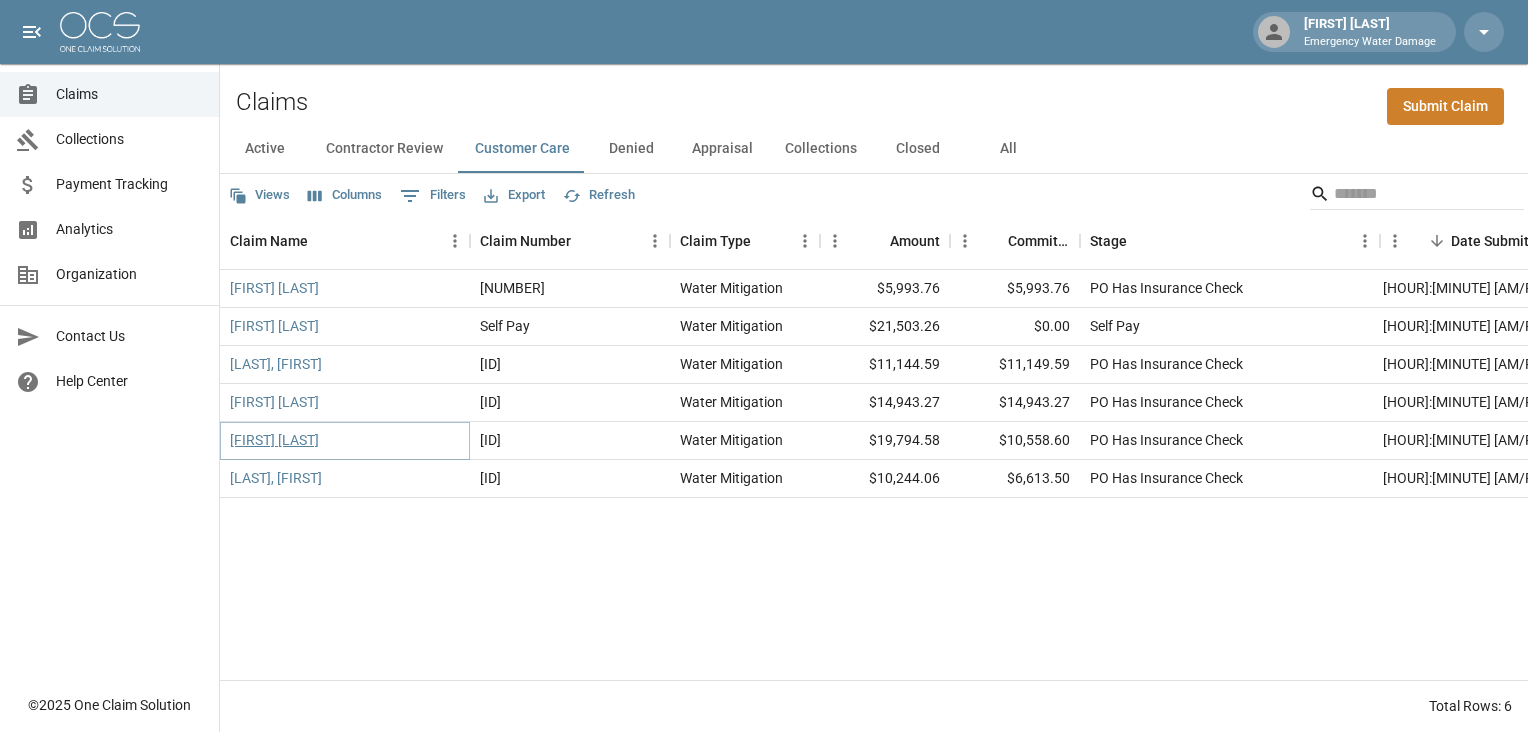click on "[FIRST] [LAST]" at bounding box center [274, 440] 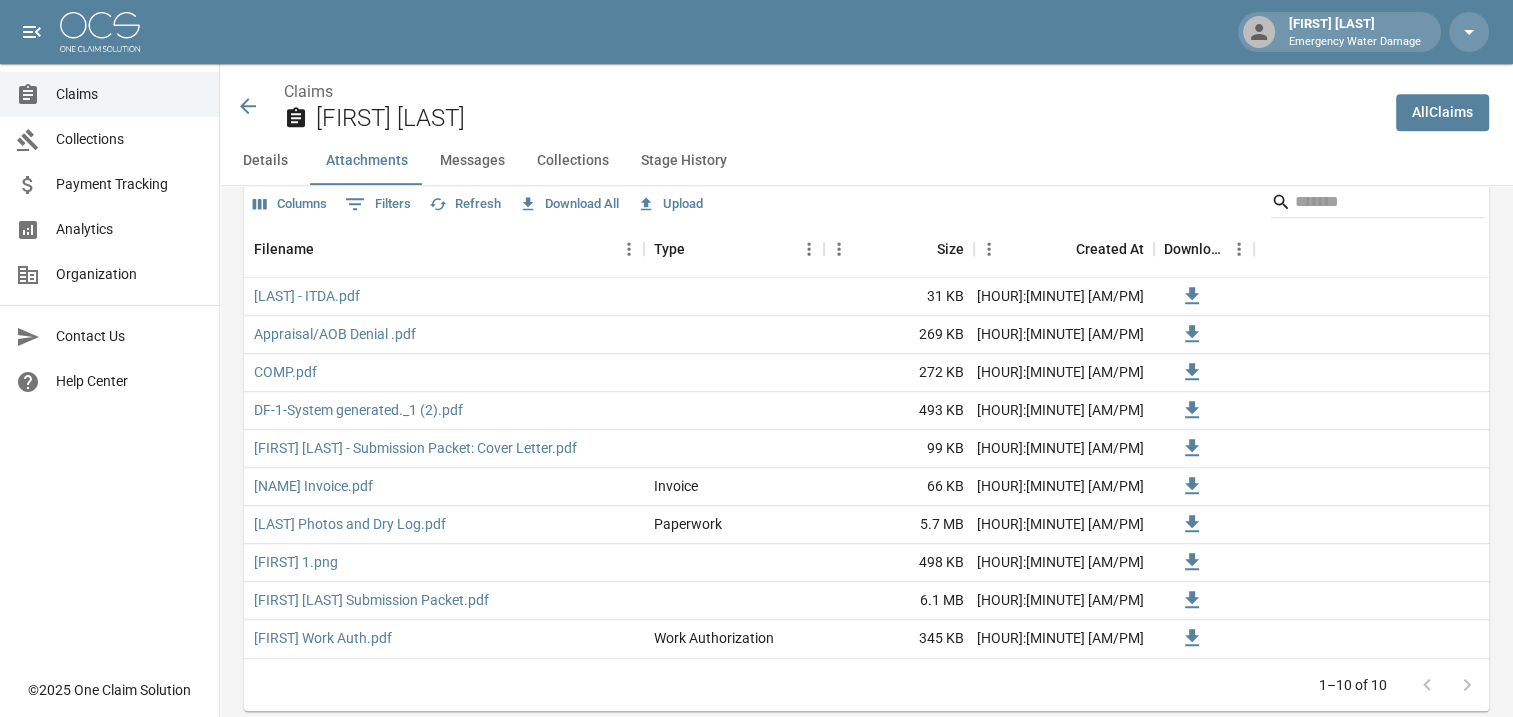 scroll, scrollTop: 1219, scrollLeft: 0, axis: vertical 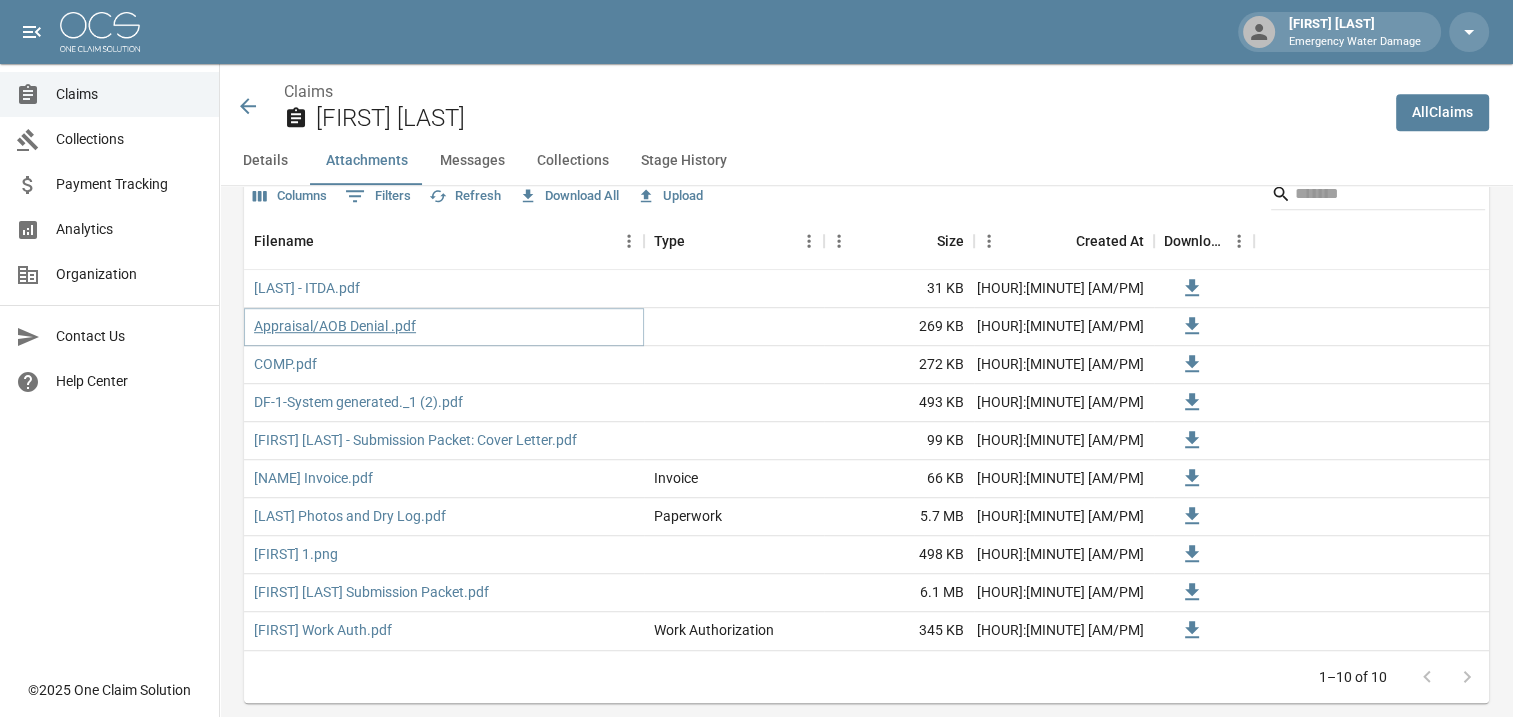 click on "Appraisal/AOB Denial .pdf" at bounding box center [335, 326] 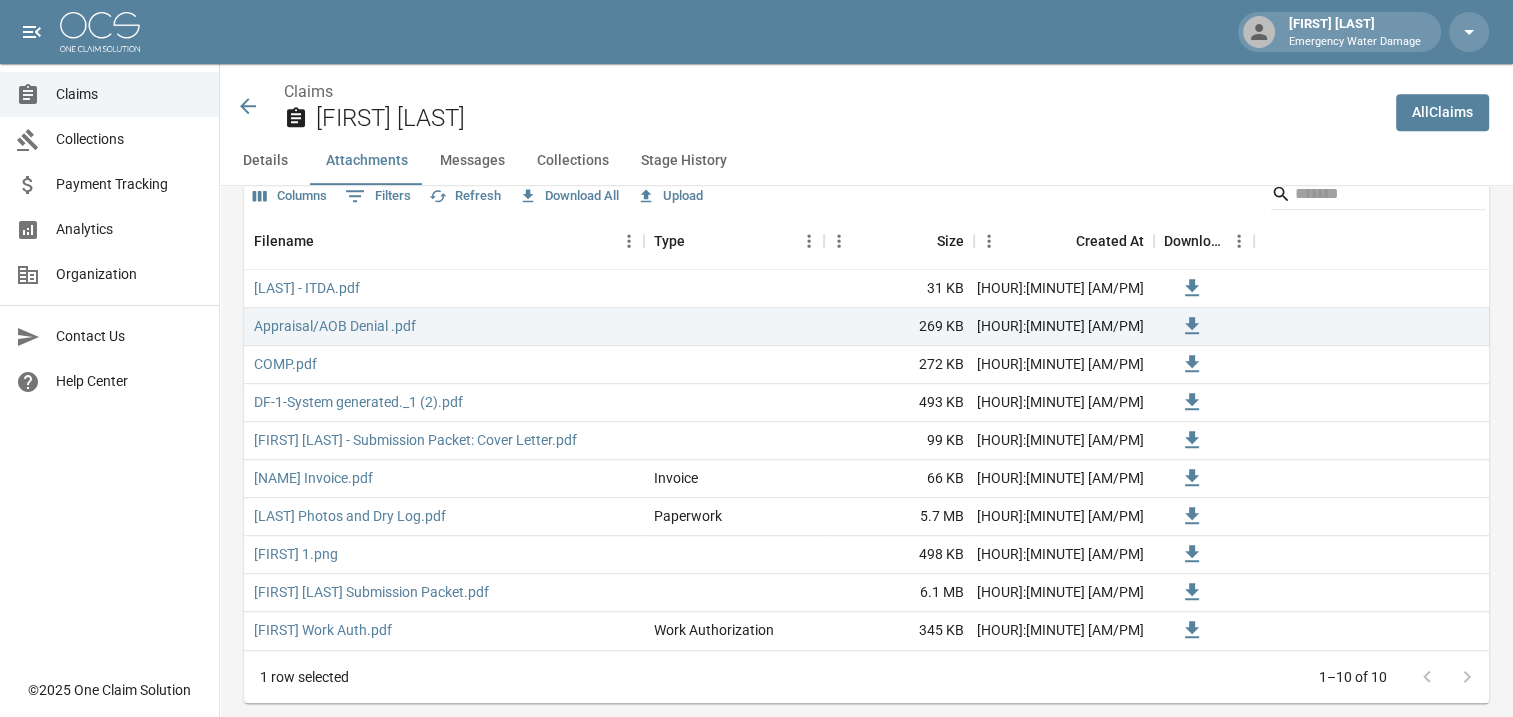 click 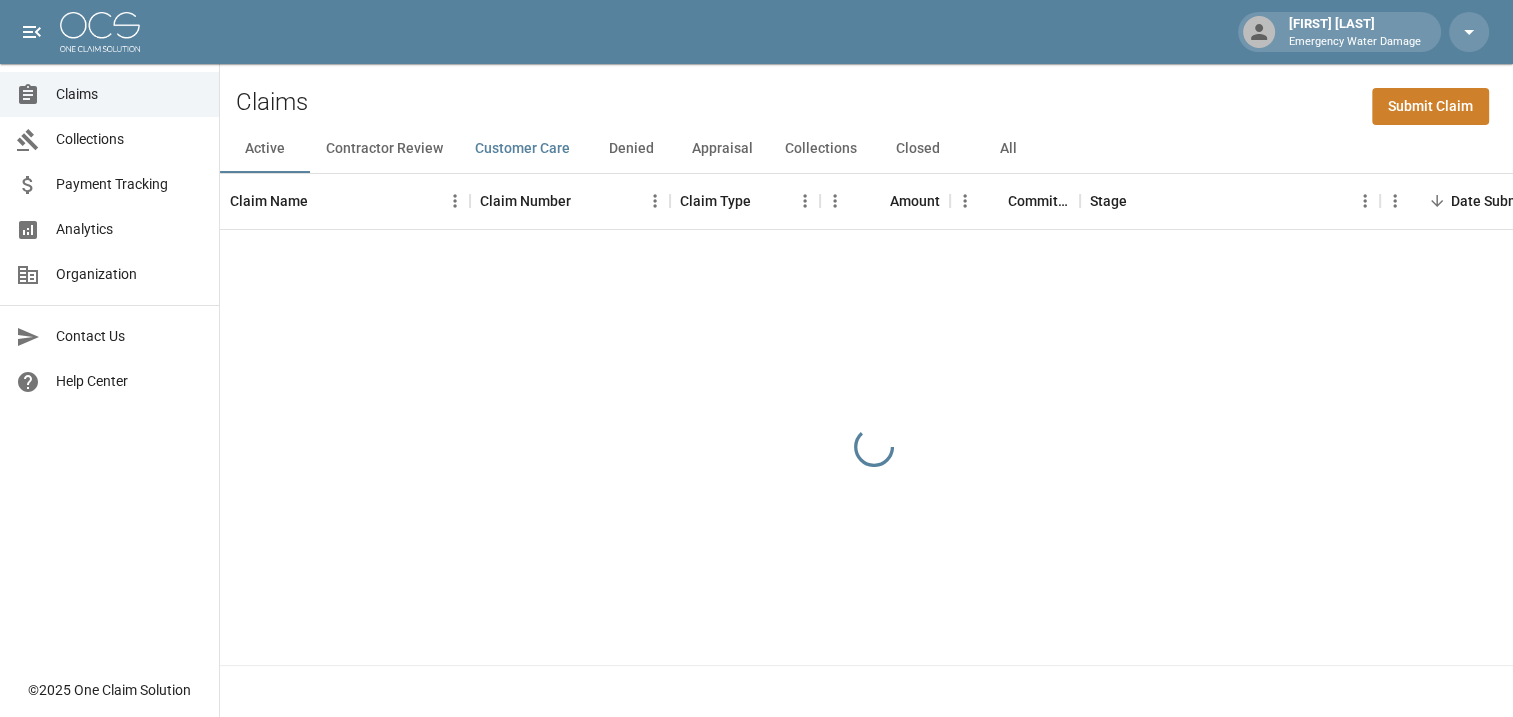 scroll, scrollTop: 0, scrollLeft: 0, axis: both 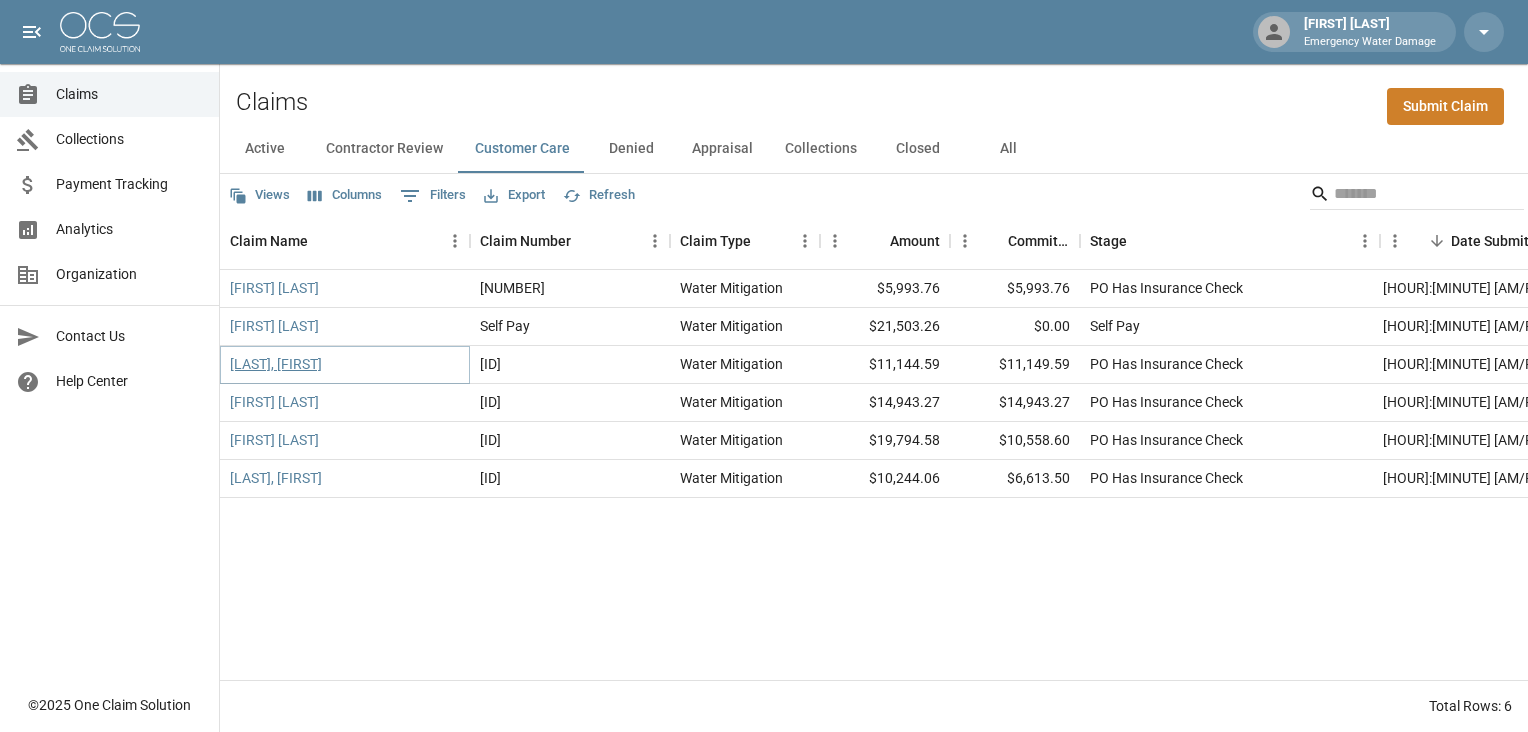click on "[LAST], [FIRST]" at bounding box center [276, 364] 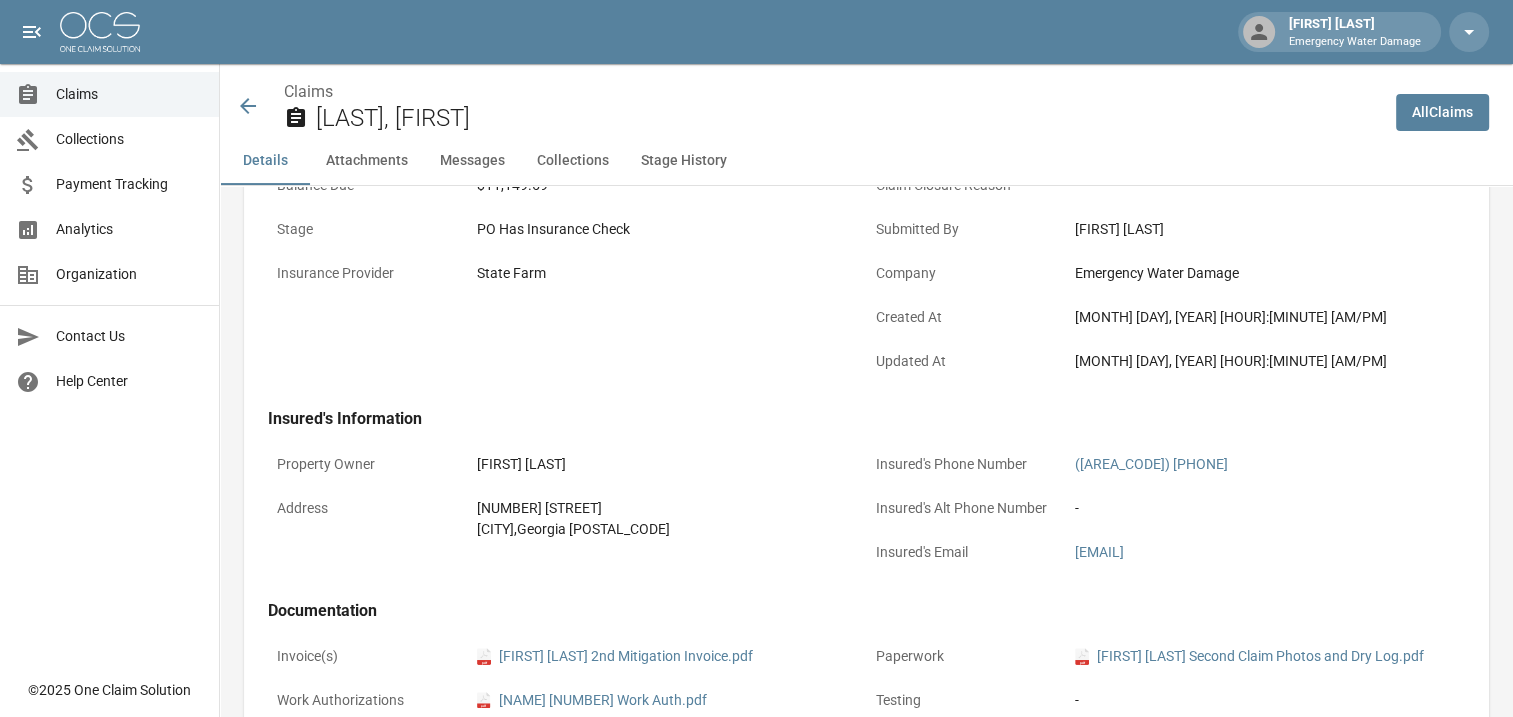 scroll, scrollTop: 0, scrollLeft: 0, axis: both 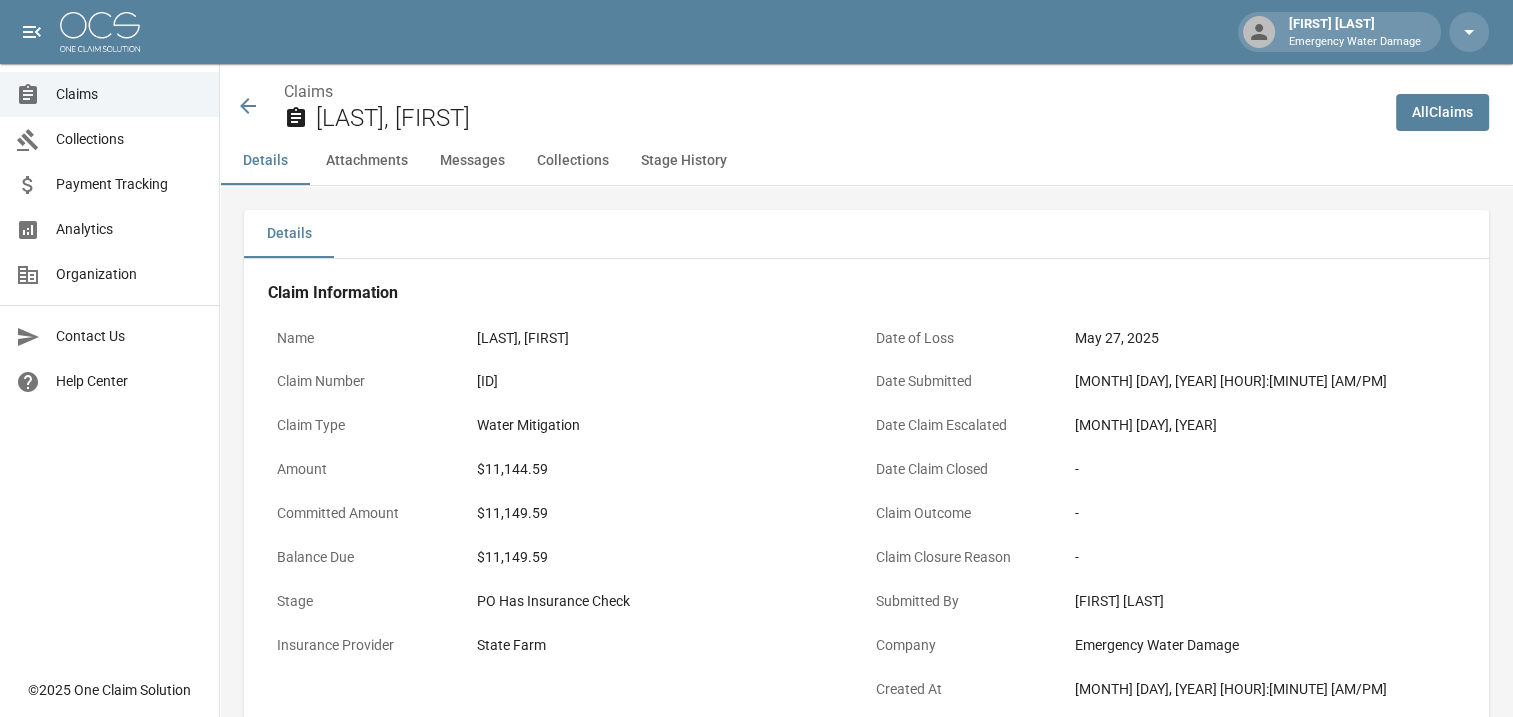 click on "Claims" at bounding box center [109, 94] 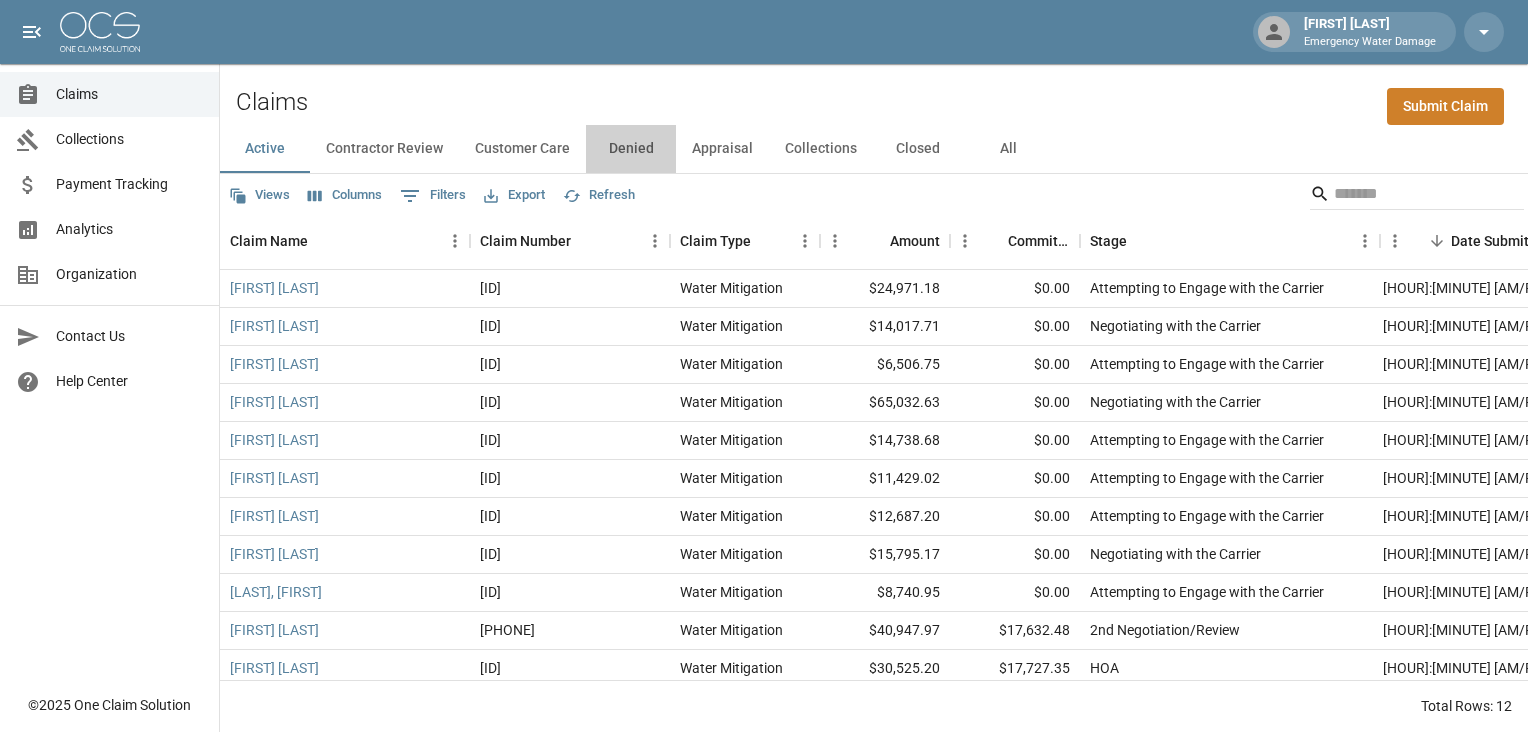 click on "Denied" at bounding box center [631, 149] 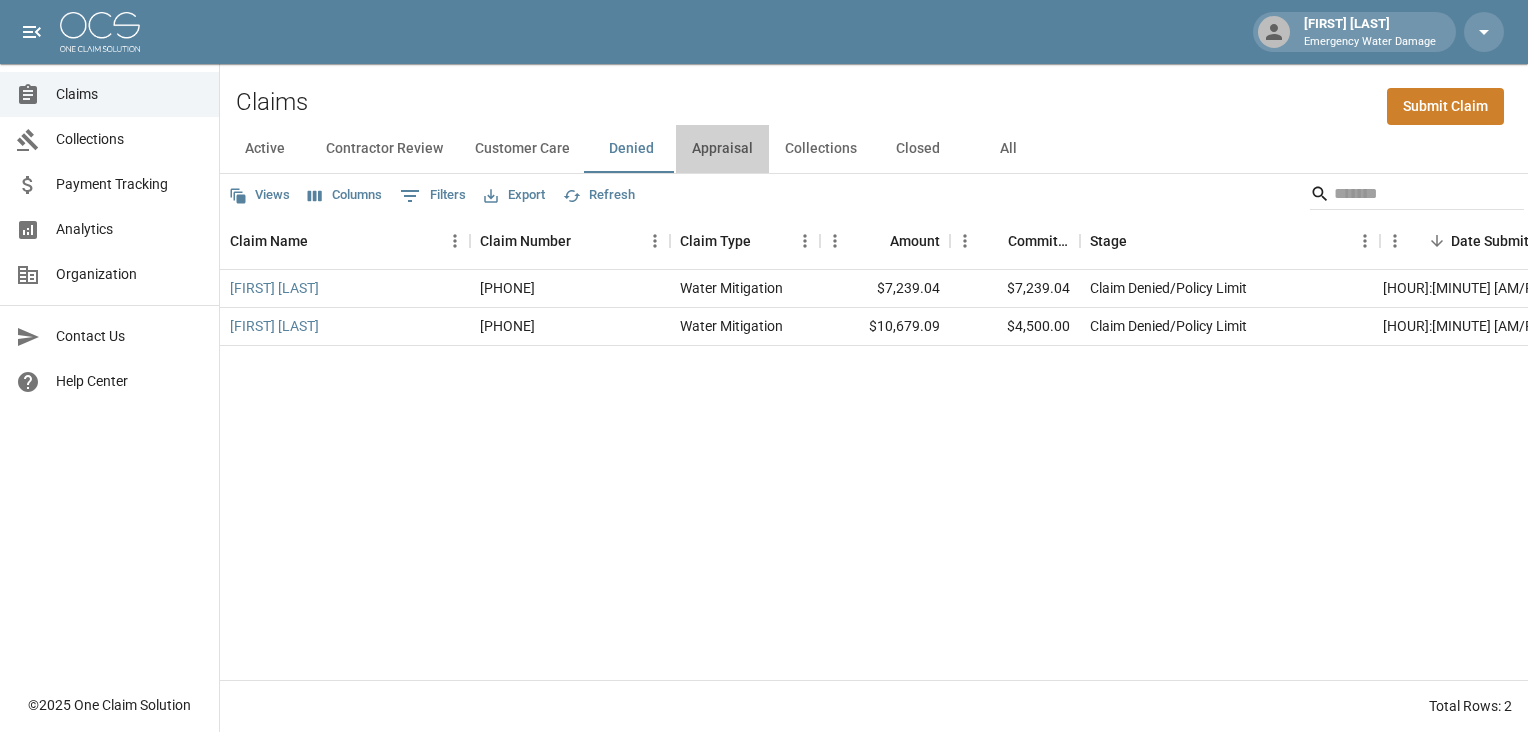 click on "Appraisal" at bounding box center [722, 149] 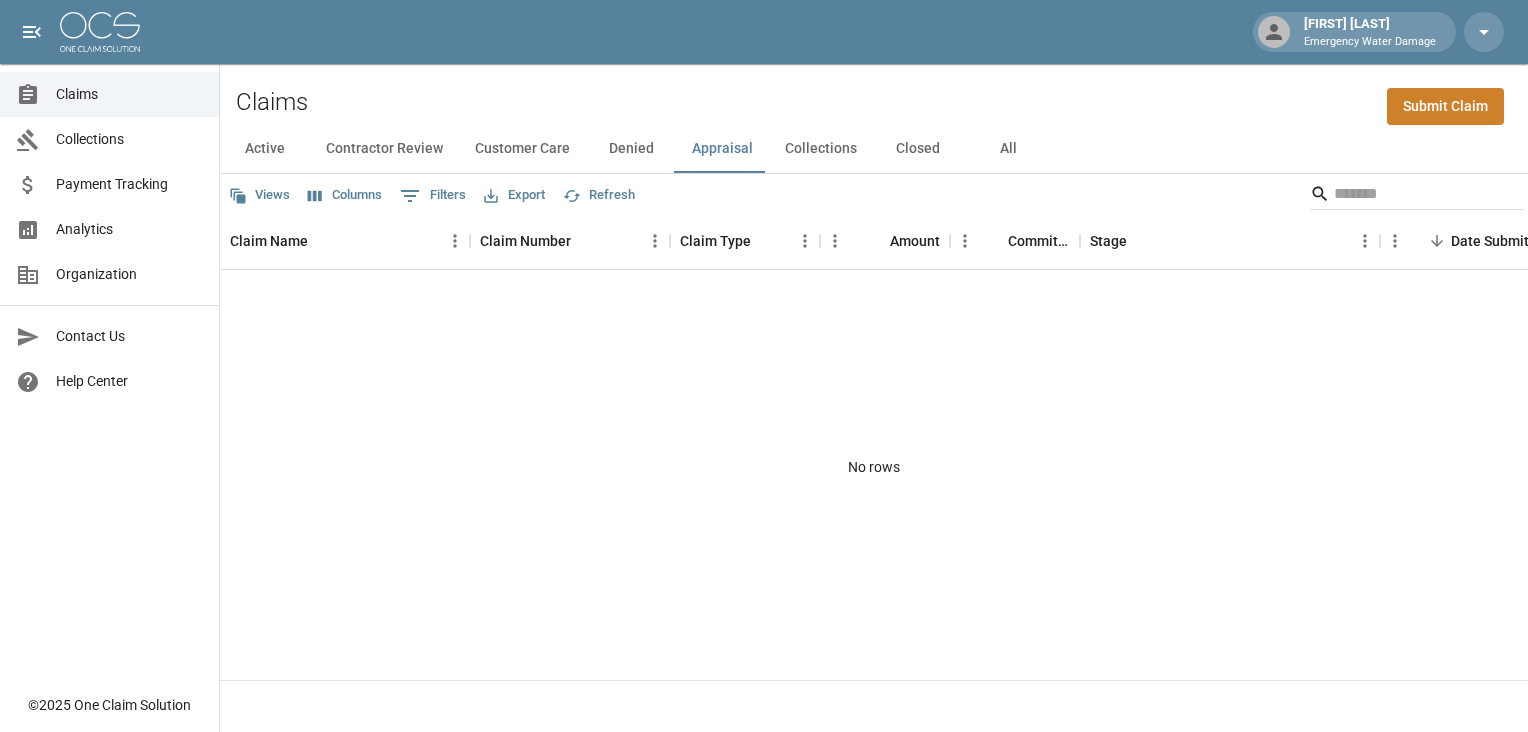 click on "Collections" at bounding box center [821, 149] 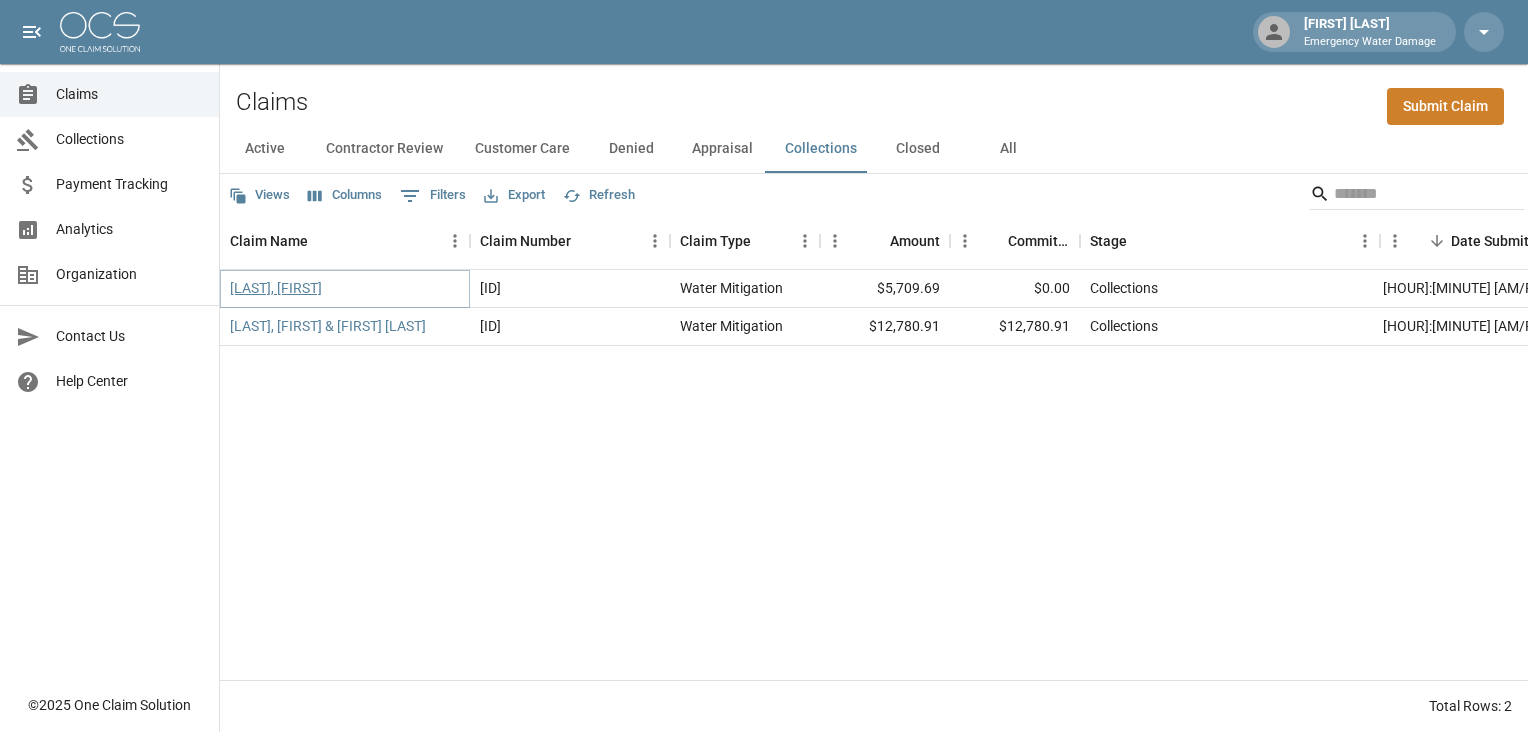click on "[LAST], [FIRST]" at bounding box center [276, 288] 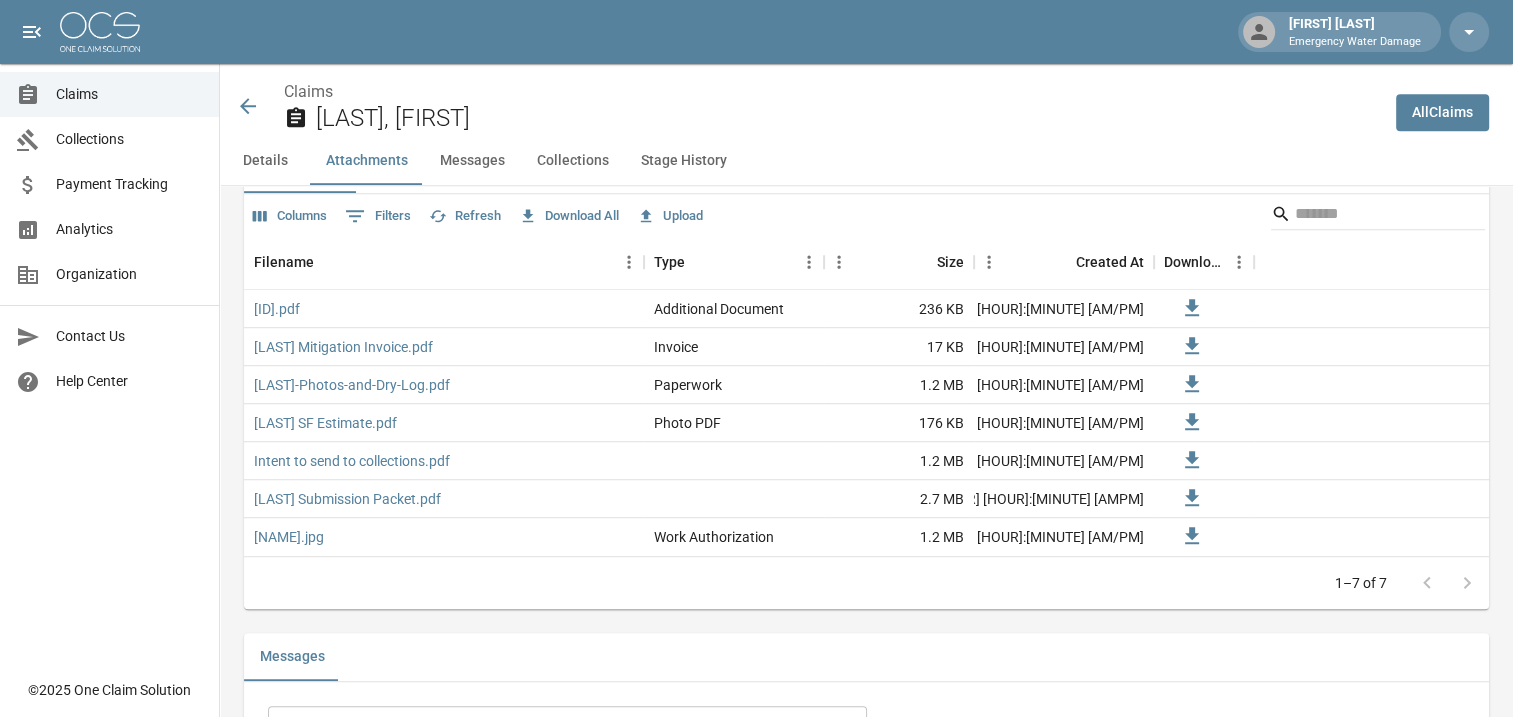 scroll, scrollTop: 1252, scrollLeft: 0, axis: vertical 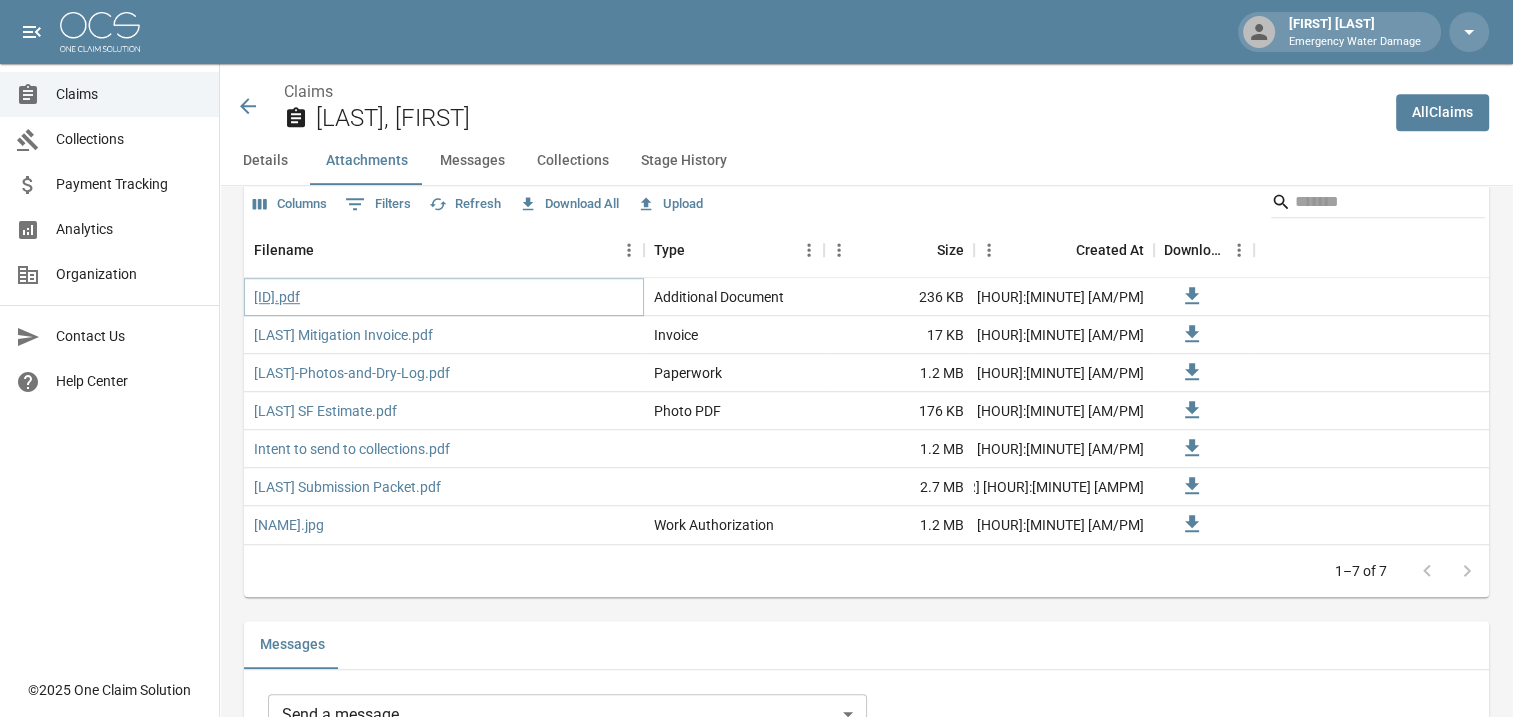 click on "[ID].pdf" at bounding box center (277, 297) 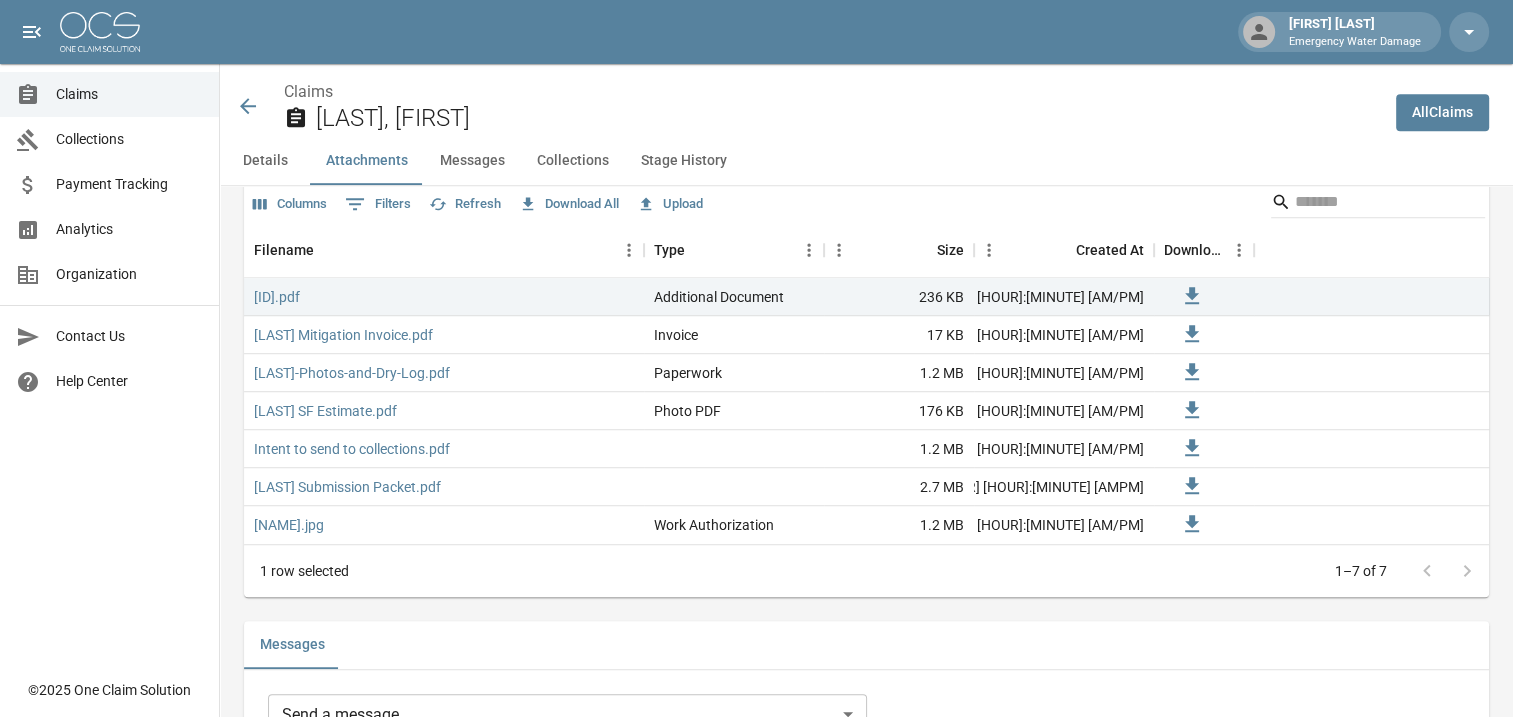 click 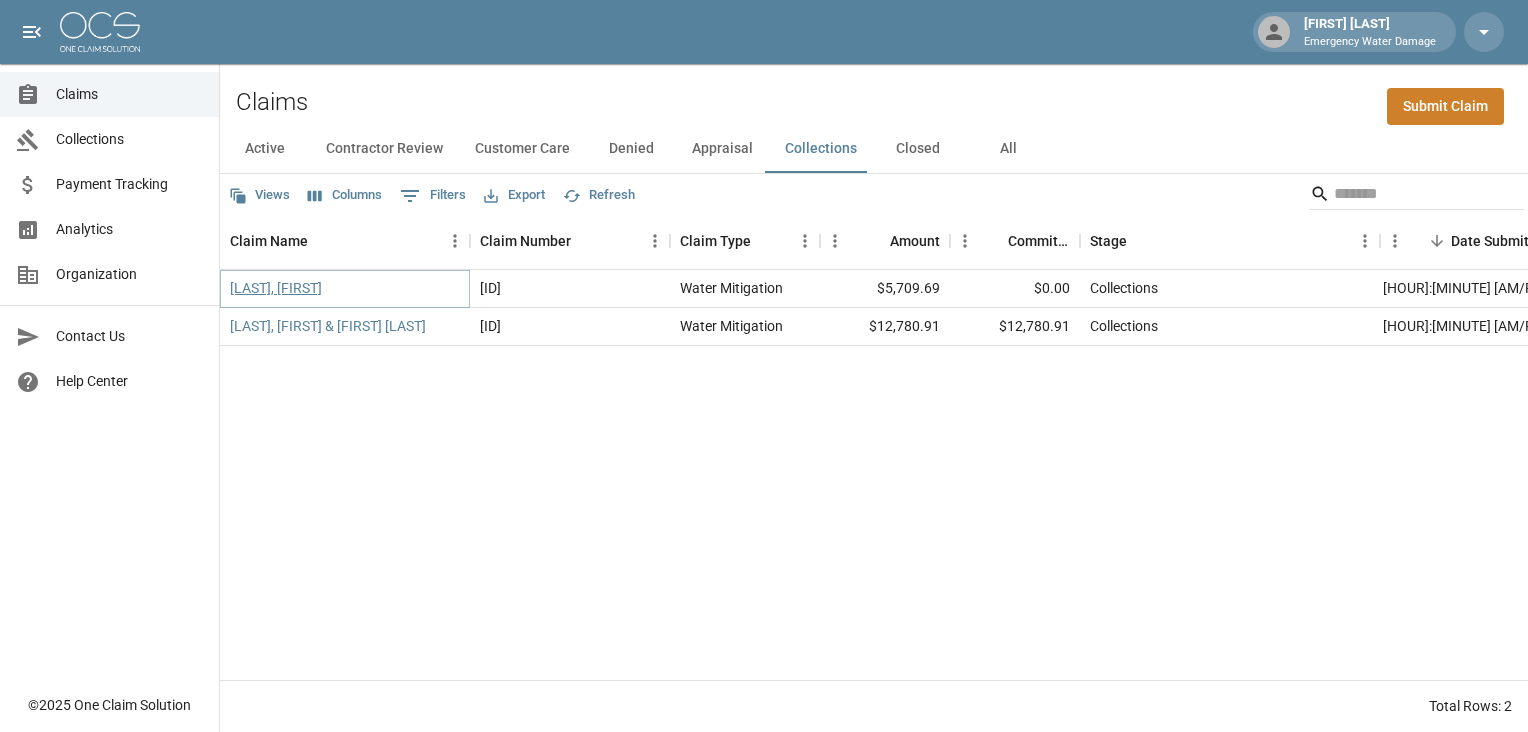 click on "[LAST], [FIRST]" at bounding box center (276, 288) 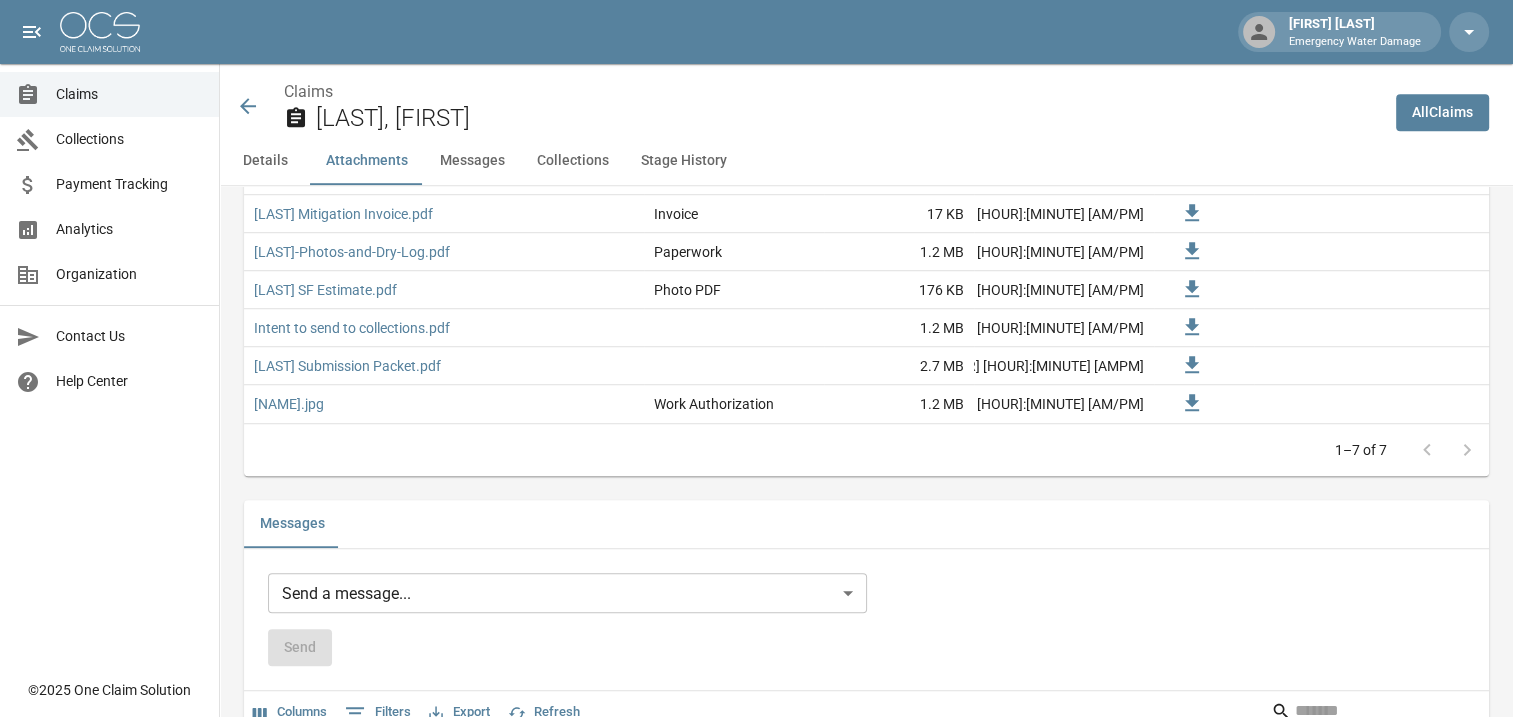 scroll, scrollTop: 1205, scrollLeft: 0, axis: vertical 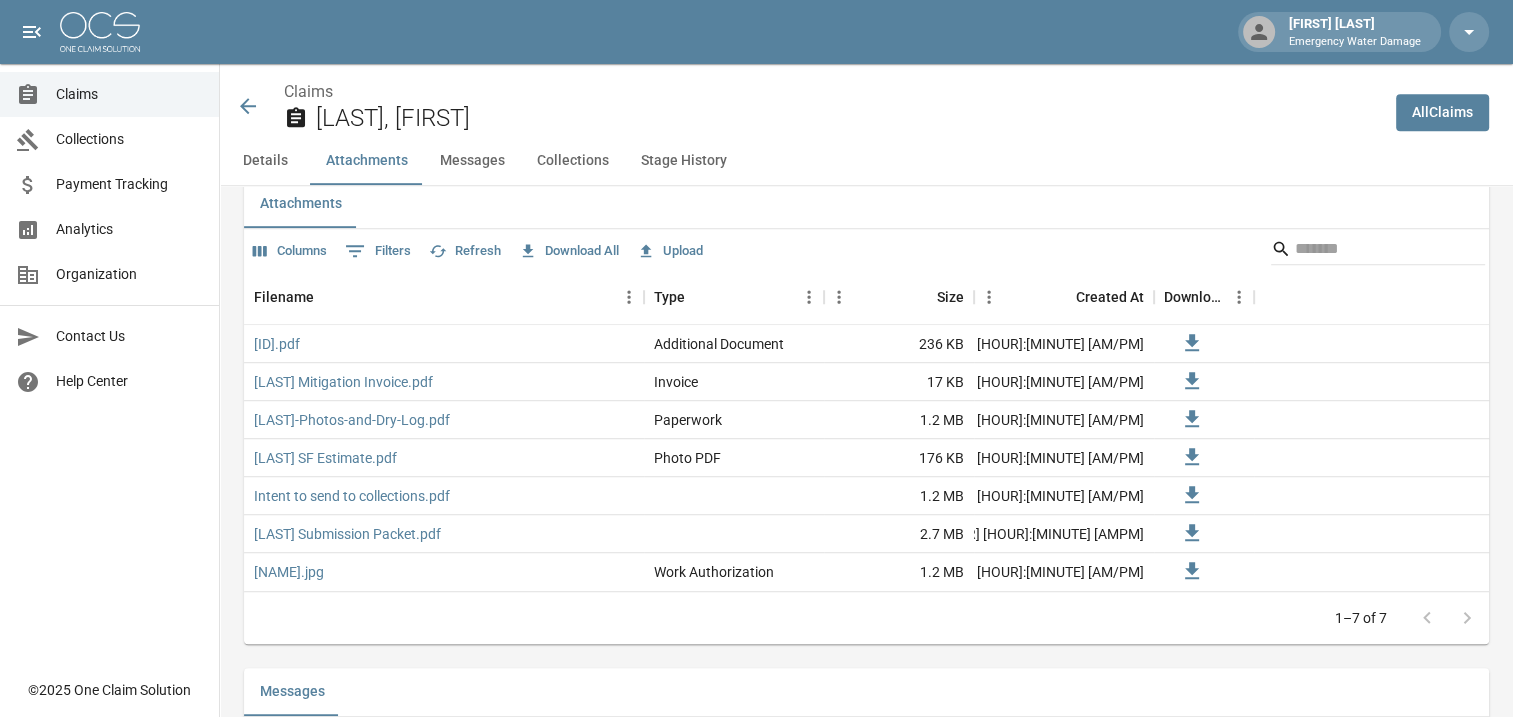 click on "Claims [LAST], [FIRST]" at bounding box center [808, 106] 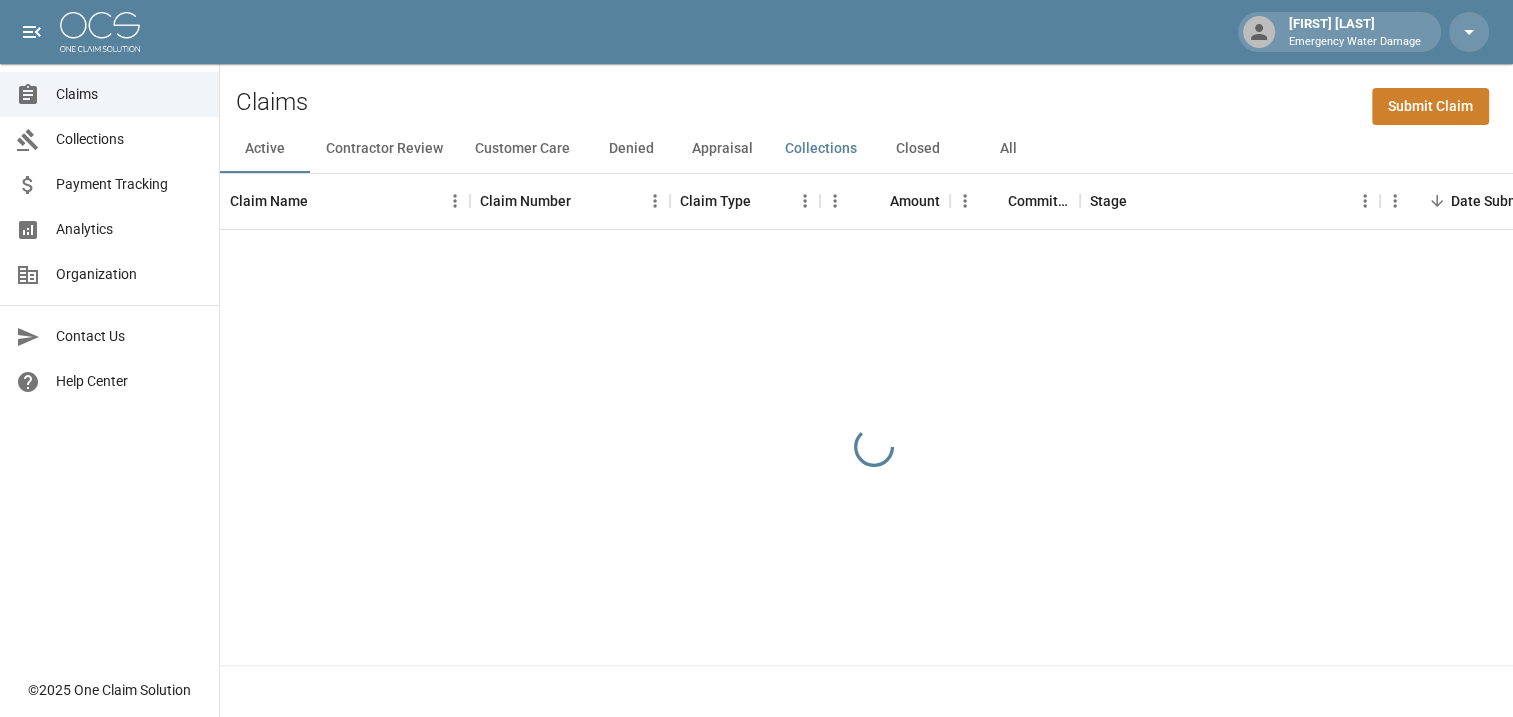 scroll, scrollTop: 0, scrollLeft: 0, axis: both 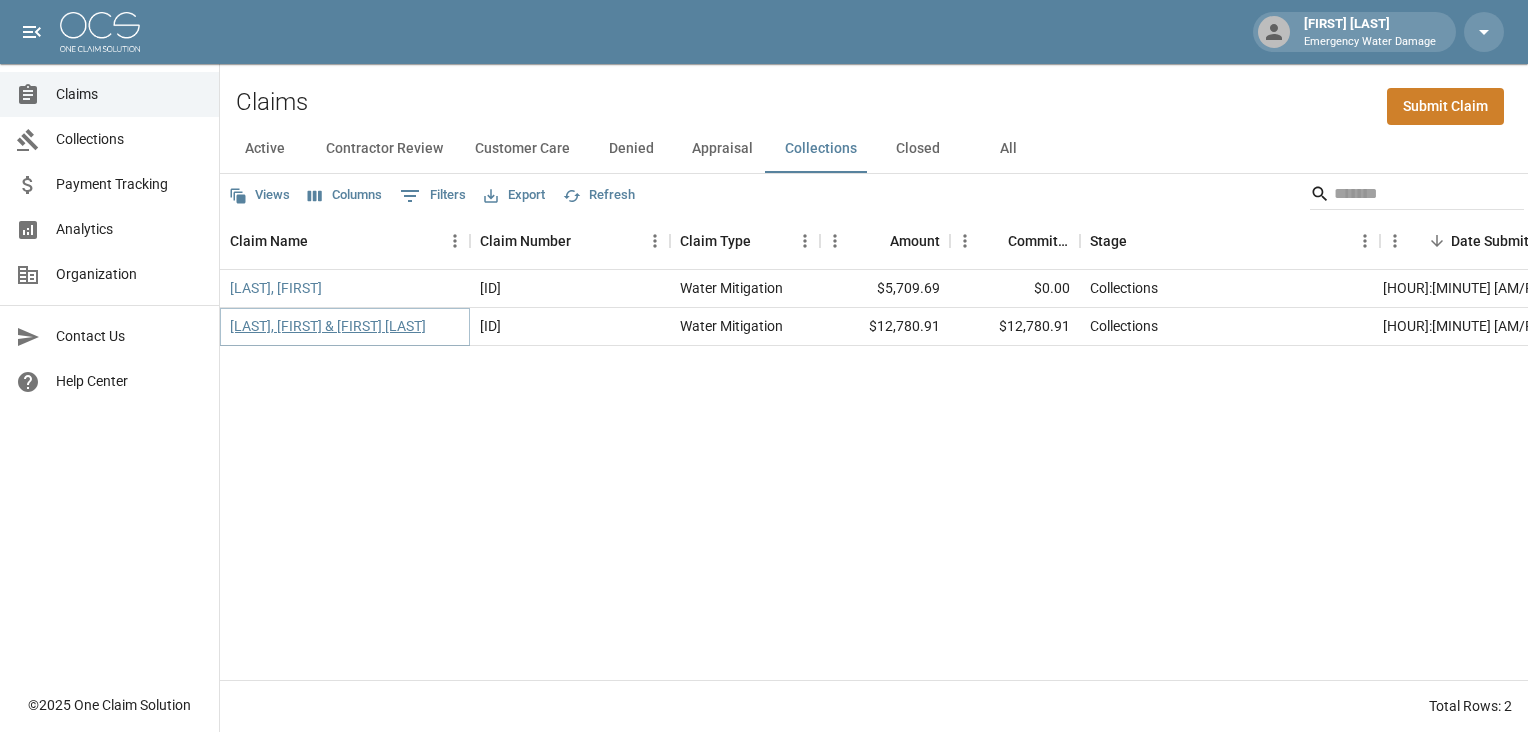 click on "[LAST], [FIRST] & [FIRST] [LAST]" at bounding box center [328, 326] 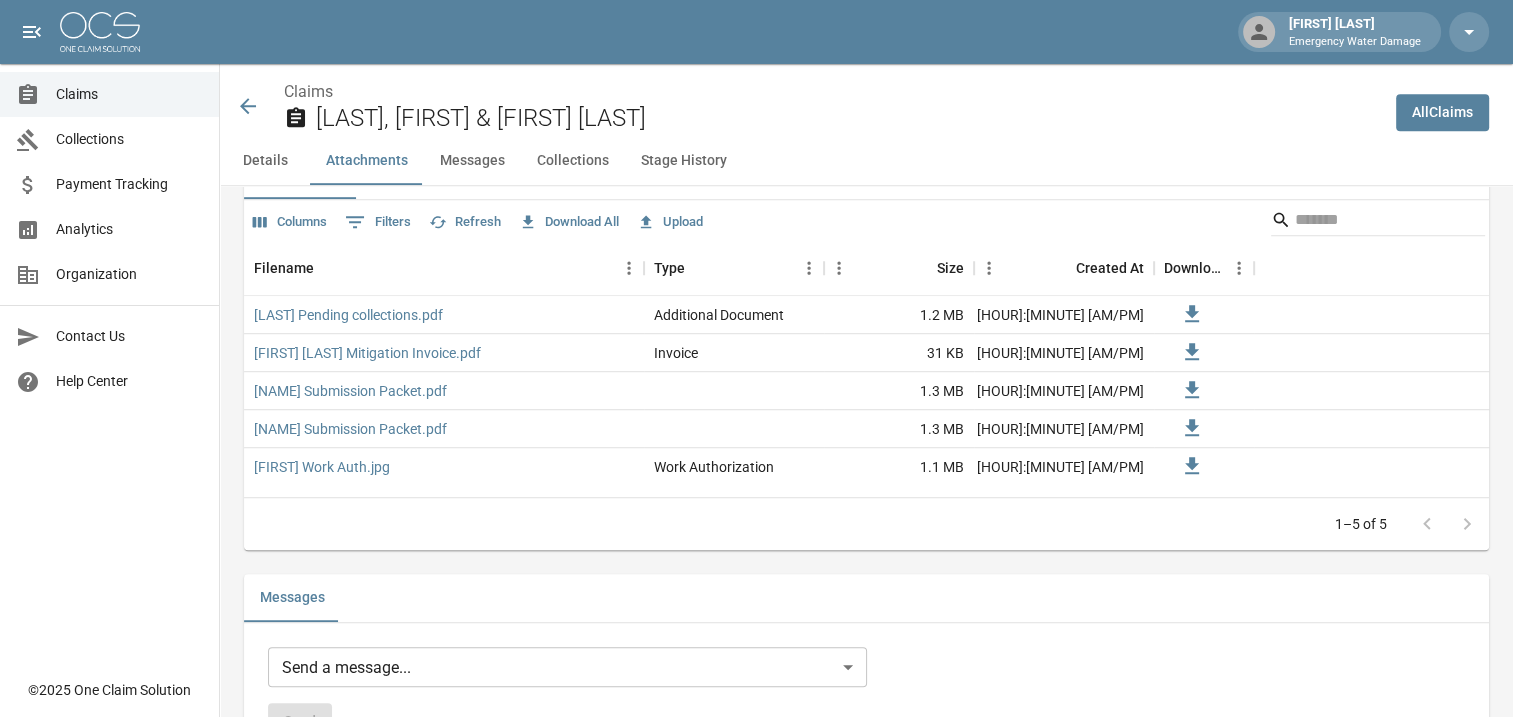 scroll, scrollTop: 1263, scrollLeft: 0, axis: vertical 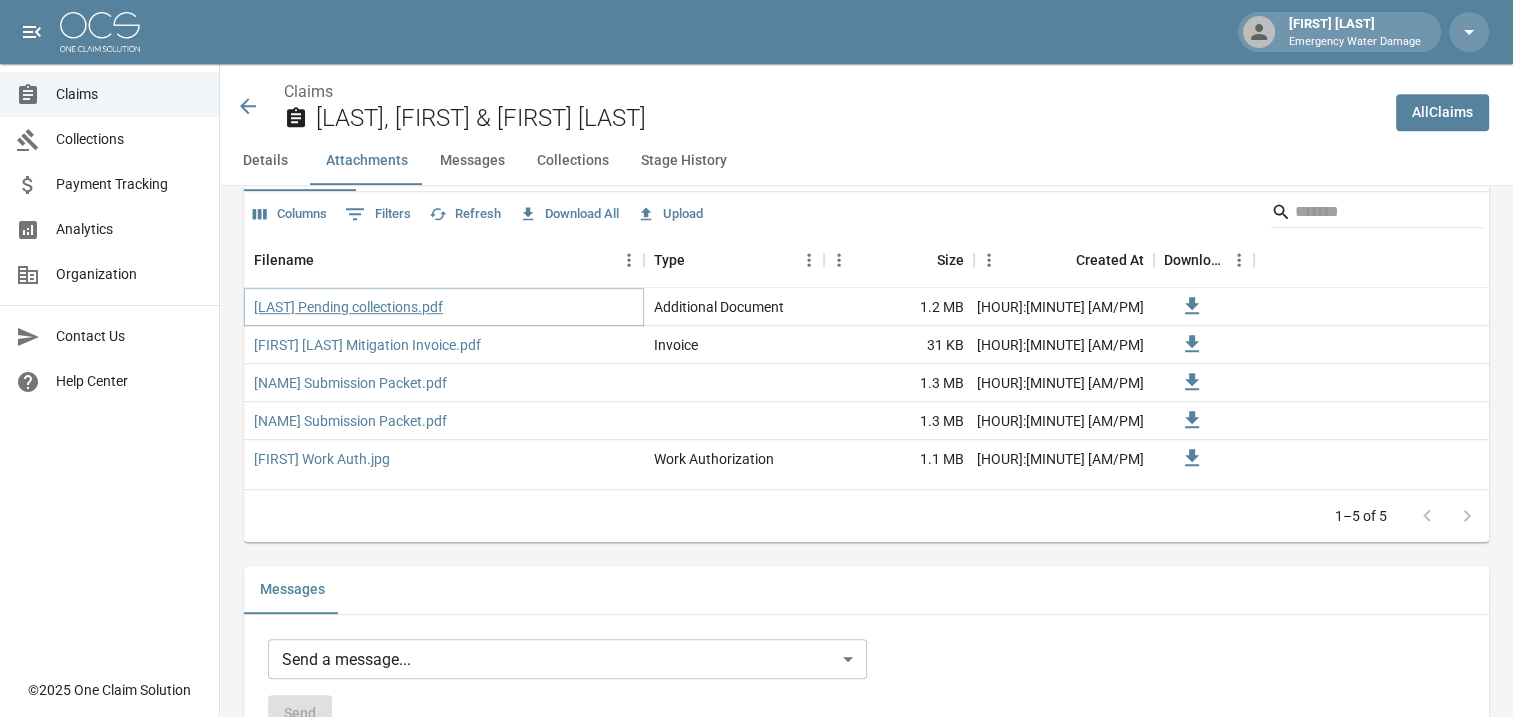 click on "[LAST] Pending collections.pdf" at bounding box center (348, 307) 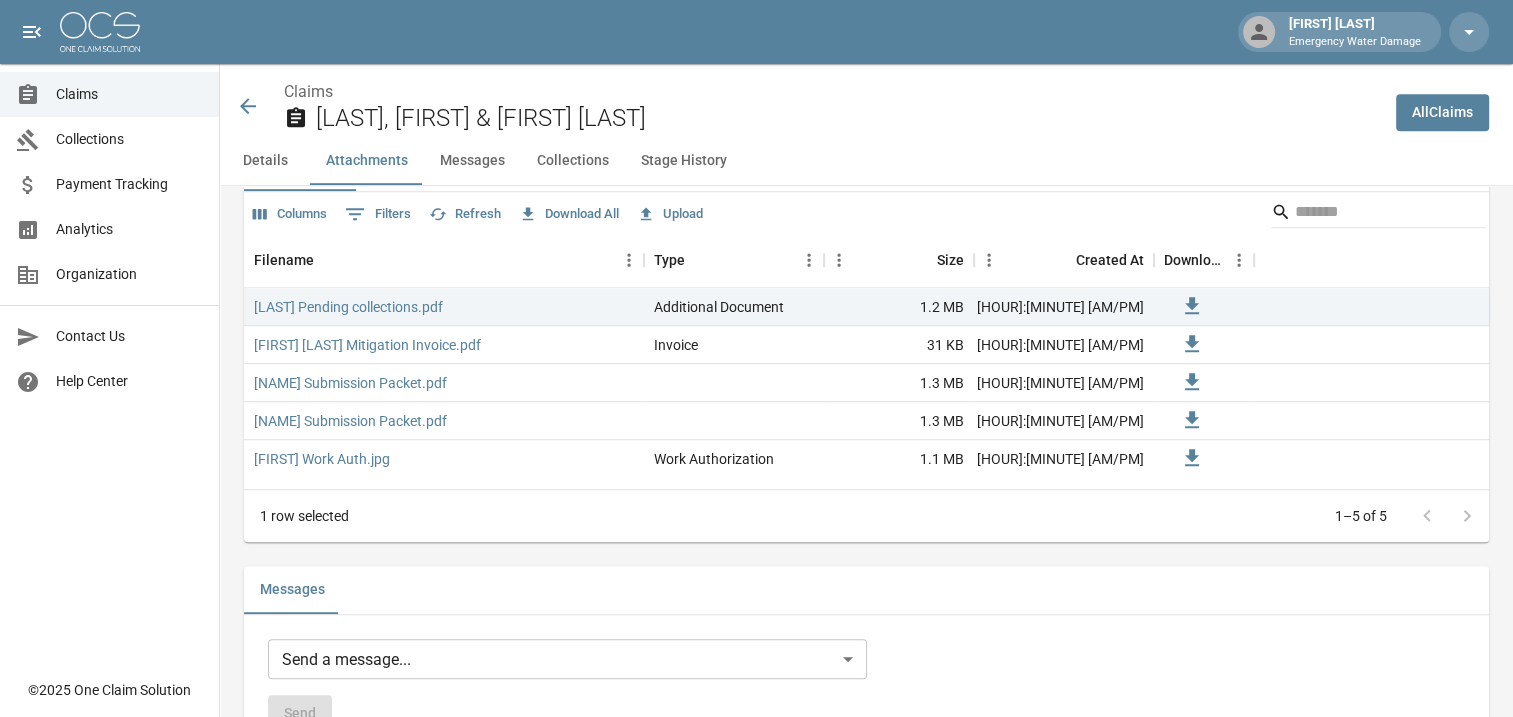 click 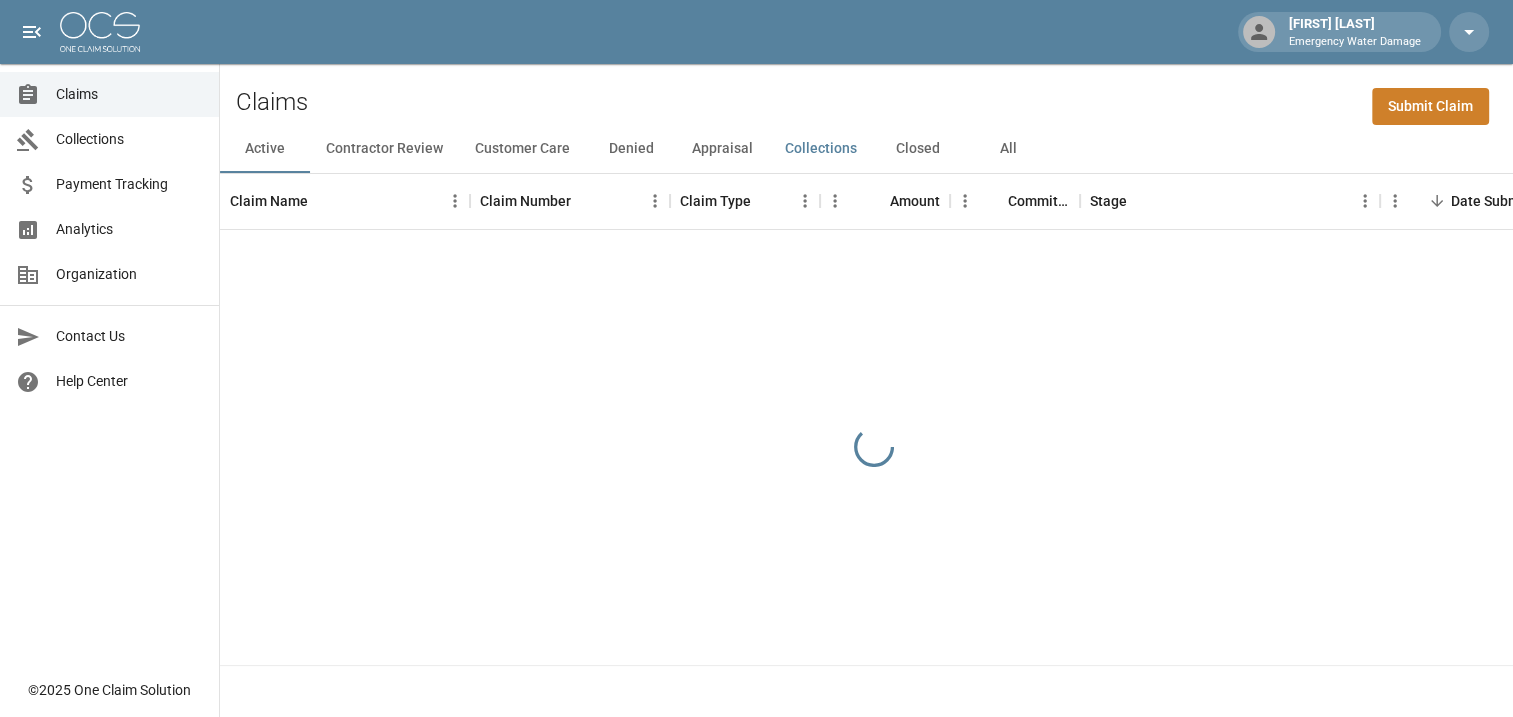 scroll, scrollTop: 0, scrollLeft: 0, axis: both 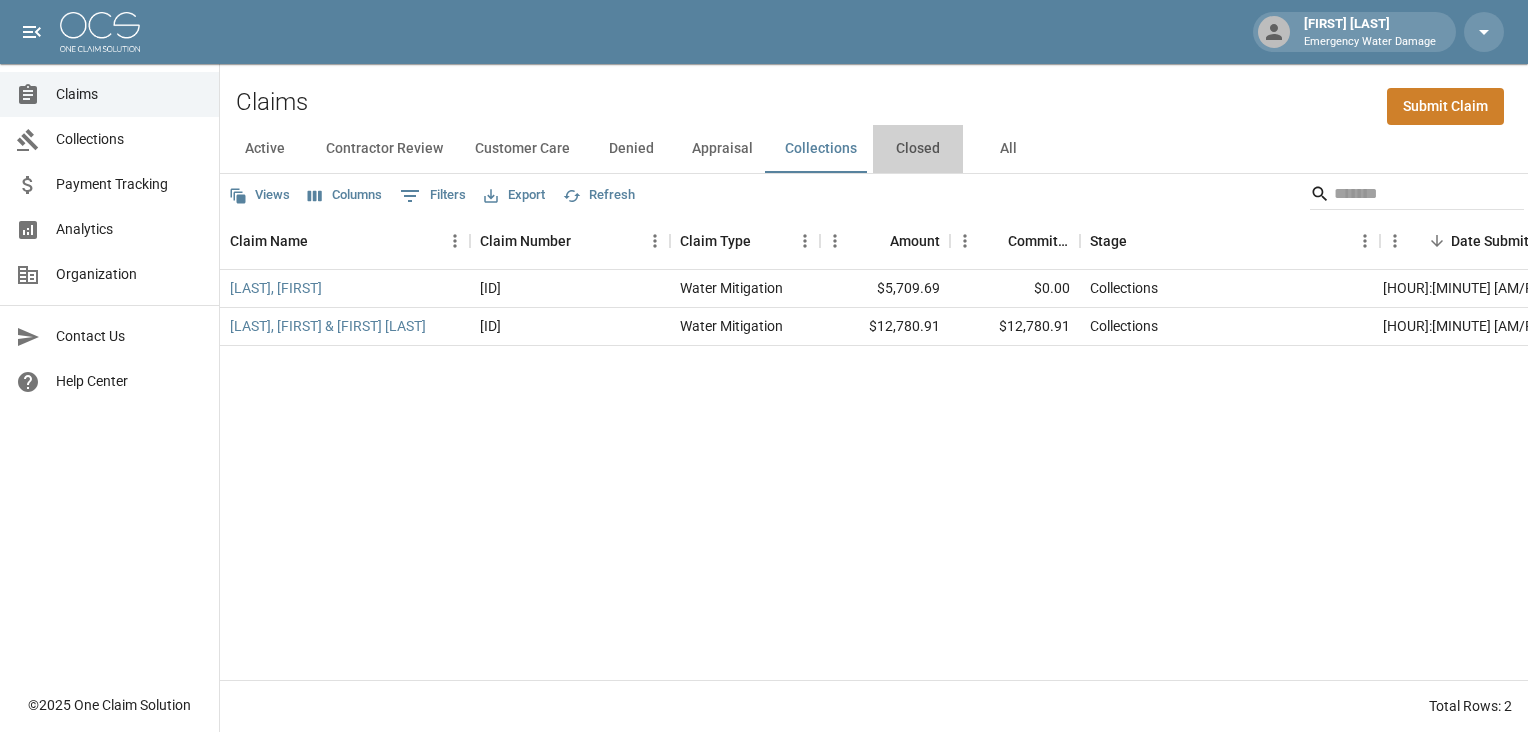 click on "Closed" at bounding box center [918, 149] 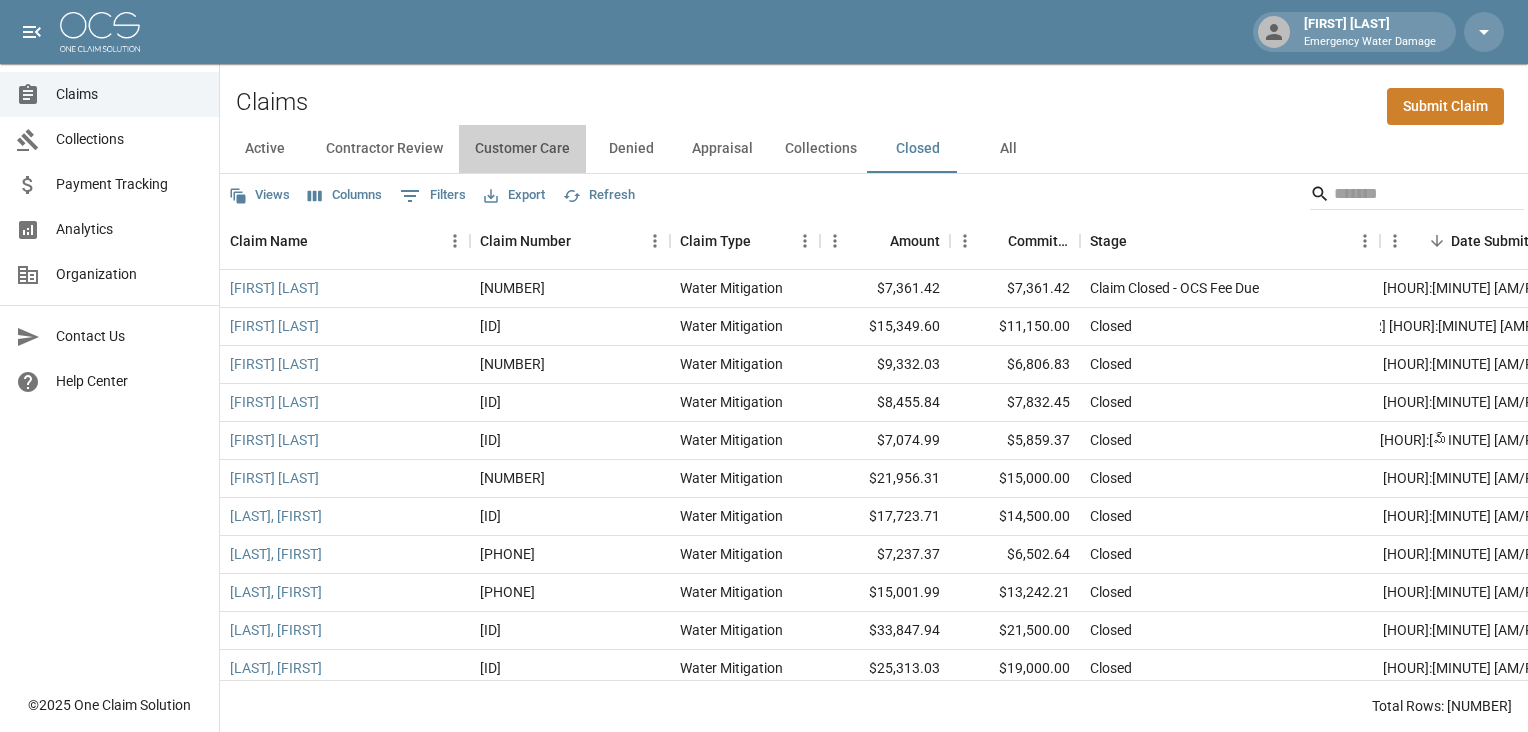 click on "Customer Care" at bounding box center [522, 149] 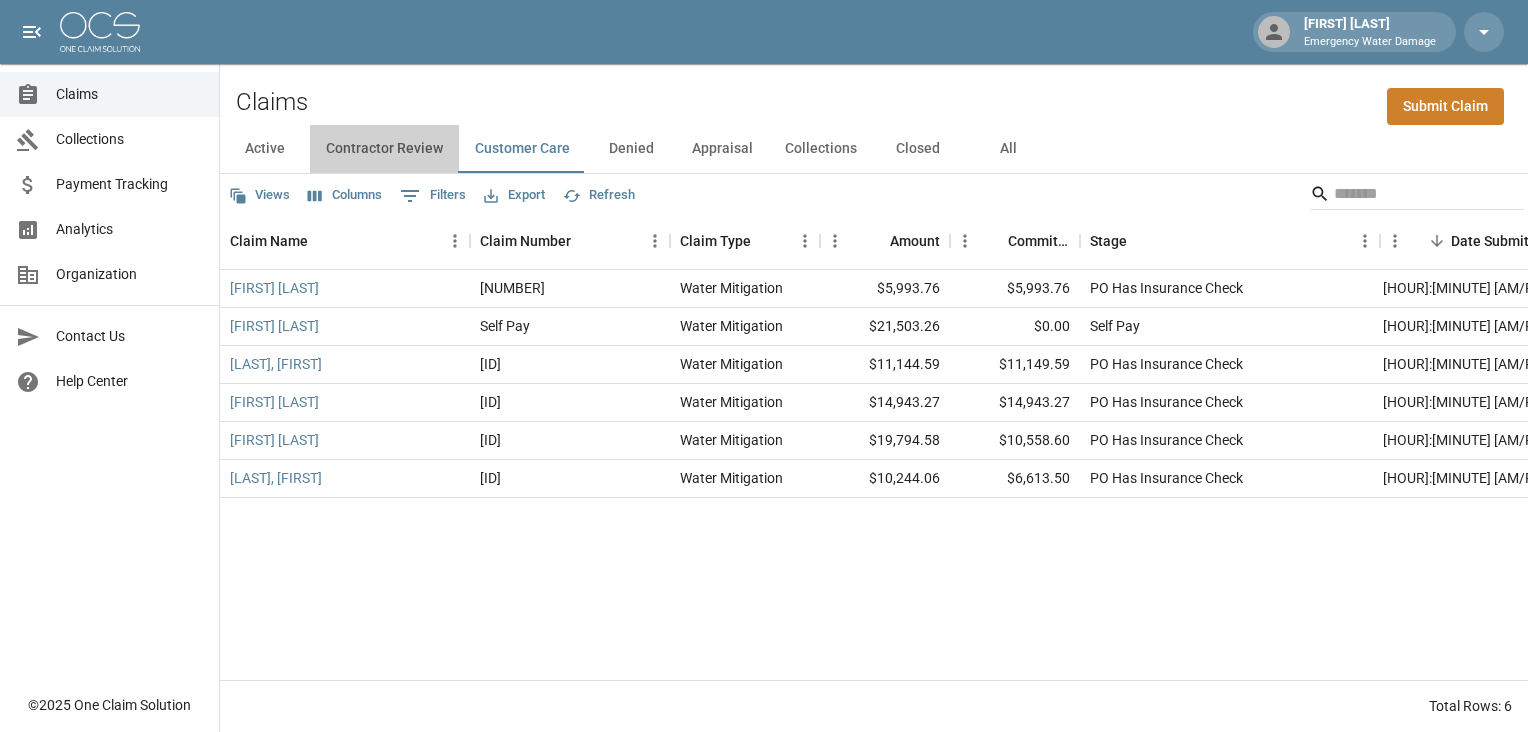 click on "Contractor Review" at bounding box center (384, 149) 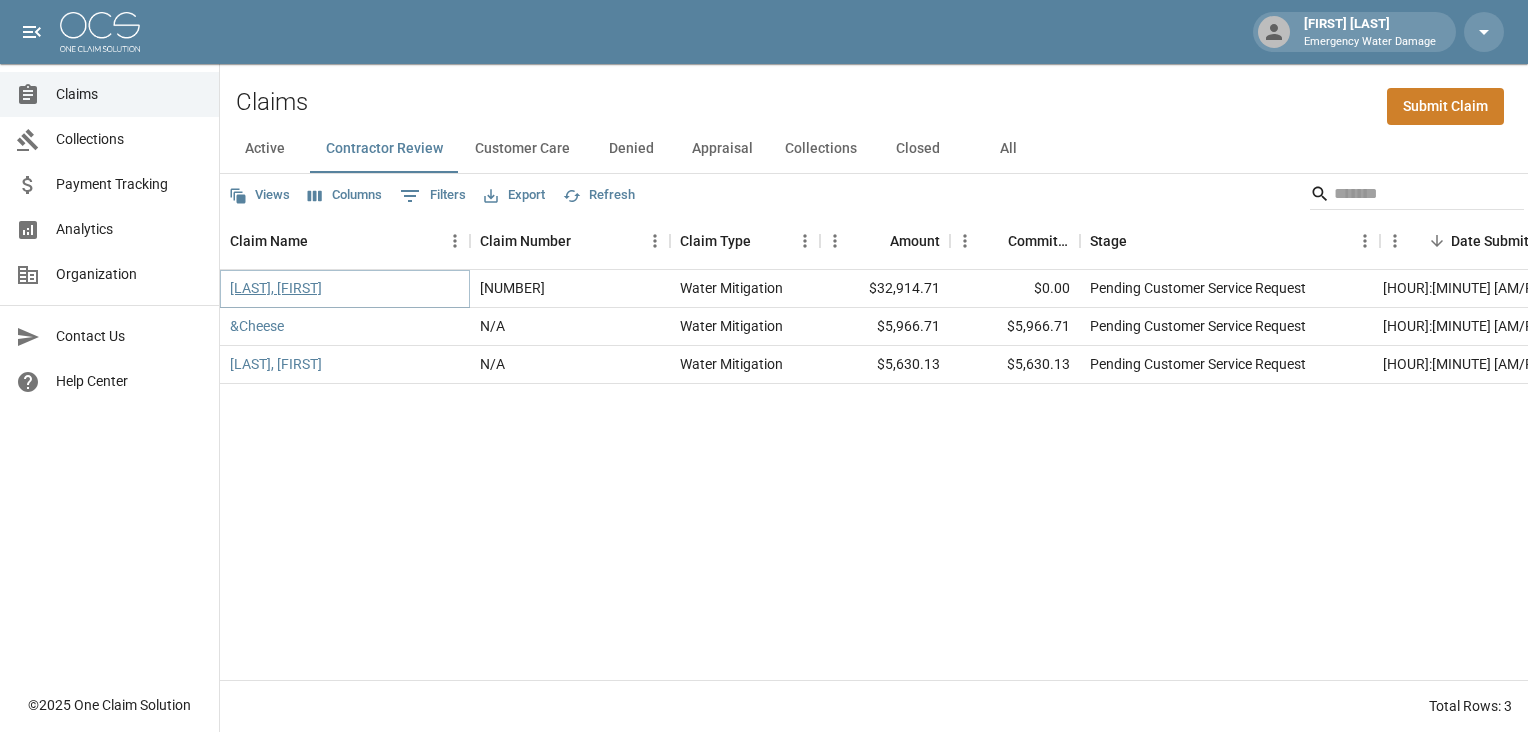 click on "[LAST], [FIRST]" at bounding box center [276, 288] 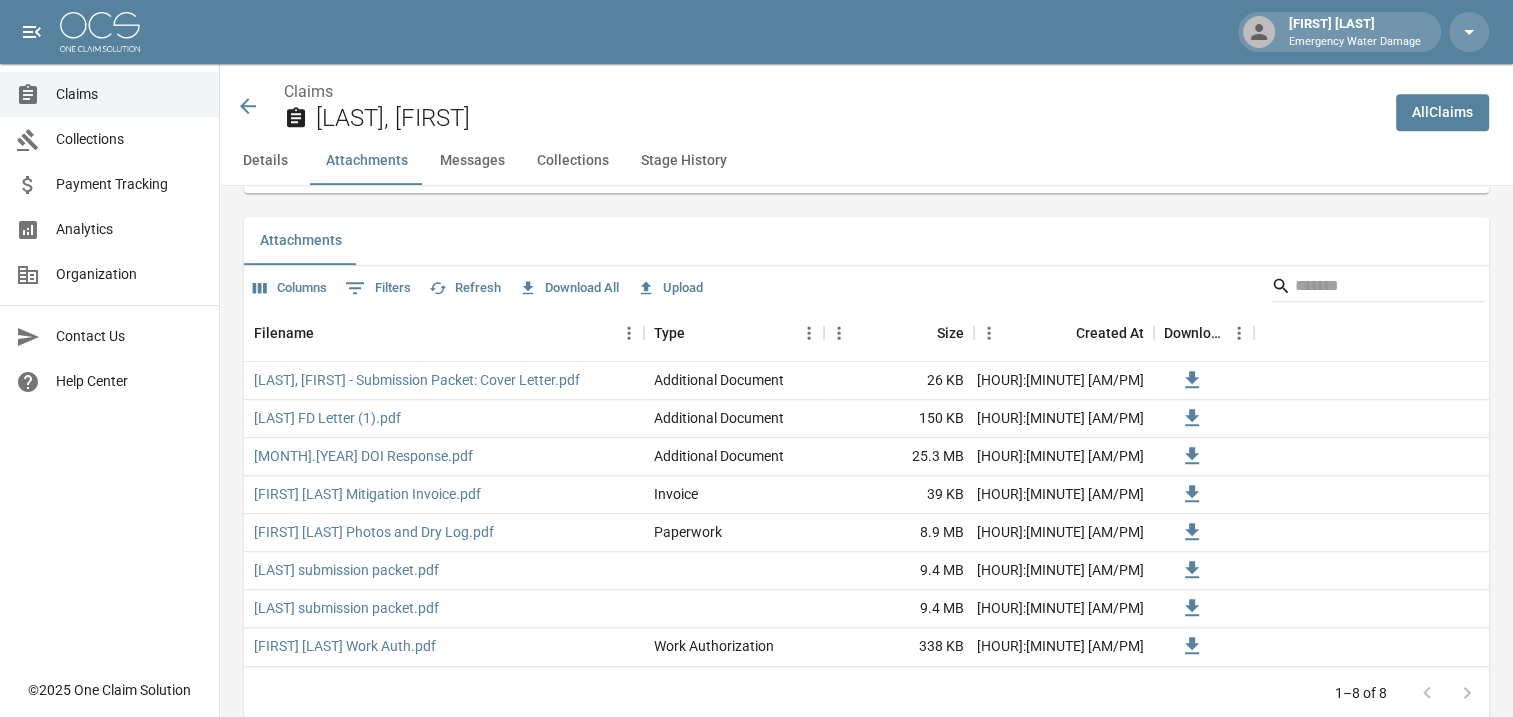 scroll, scrollTop: 1143, scrollLeft: 0, axis: vertical 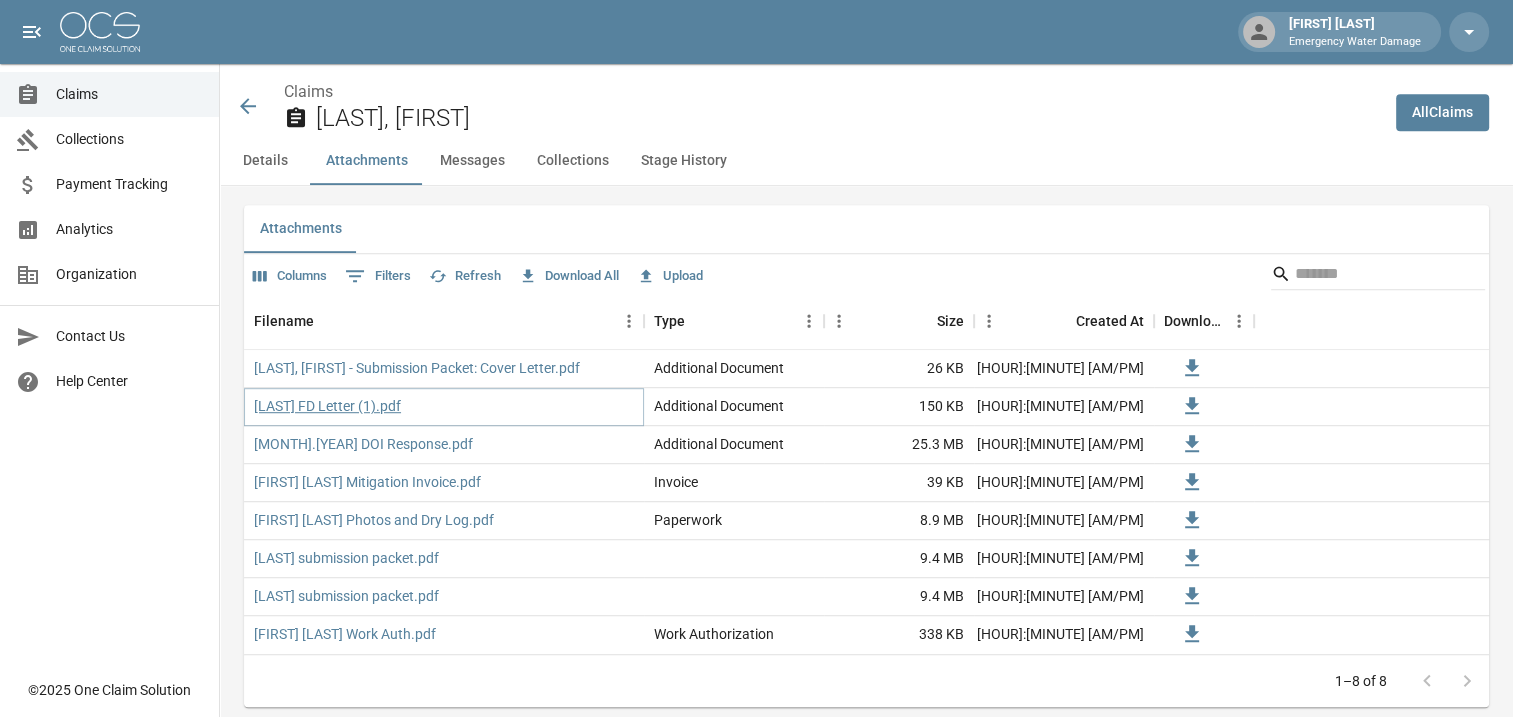 click on "[LAST] FD Letter (1).pdf" at bounding box center [327, 406] 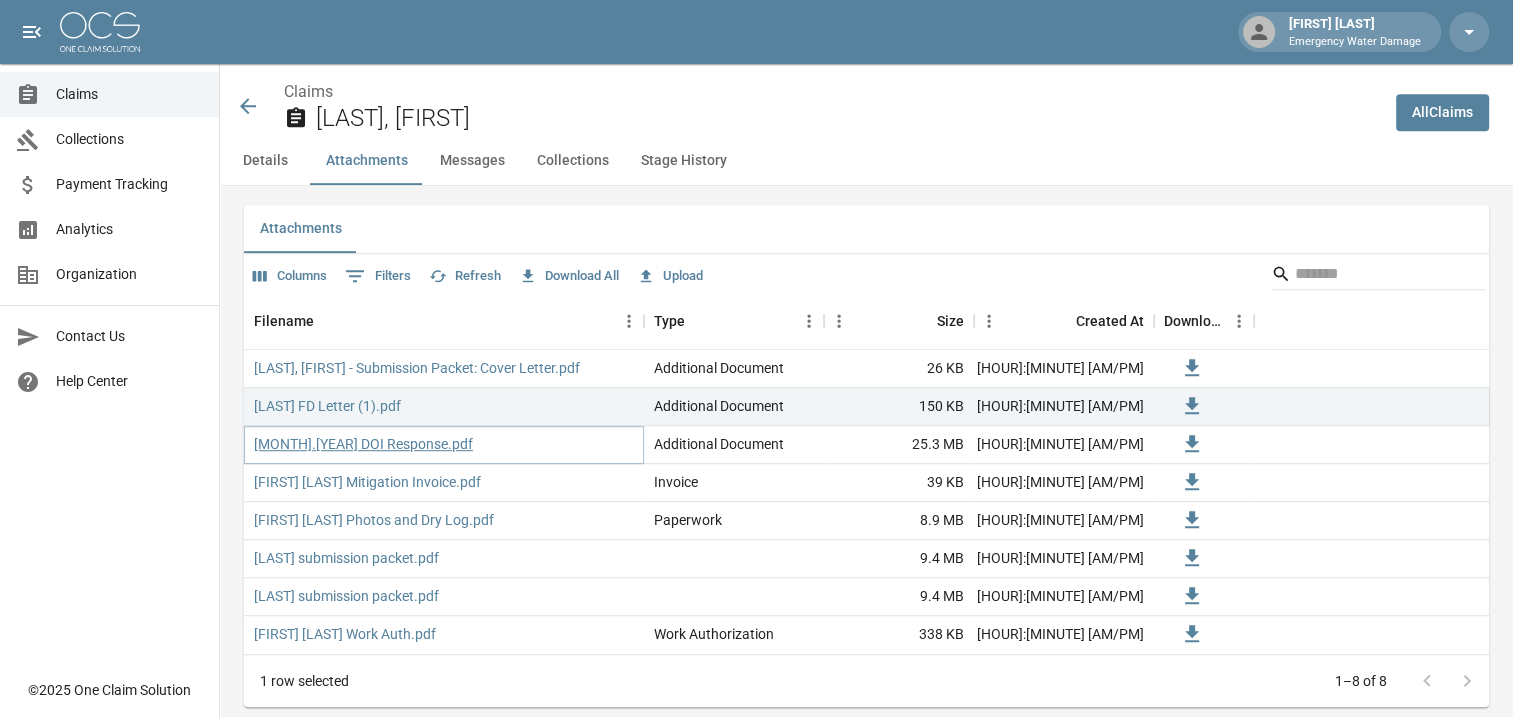 click on "[MONTH].[YEAR] DOI Response.pdf" at bounding box center (363, 444) 